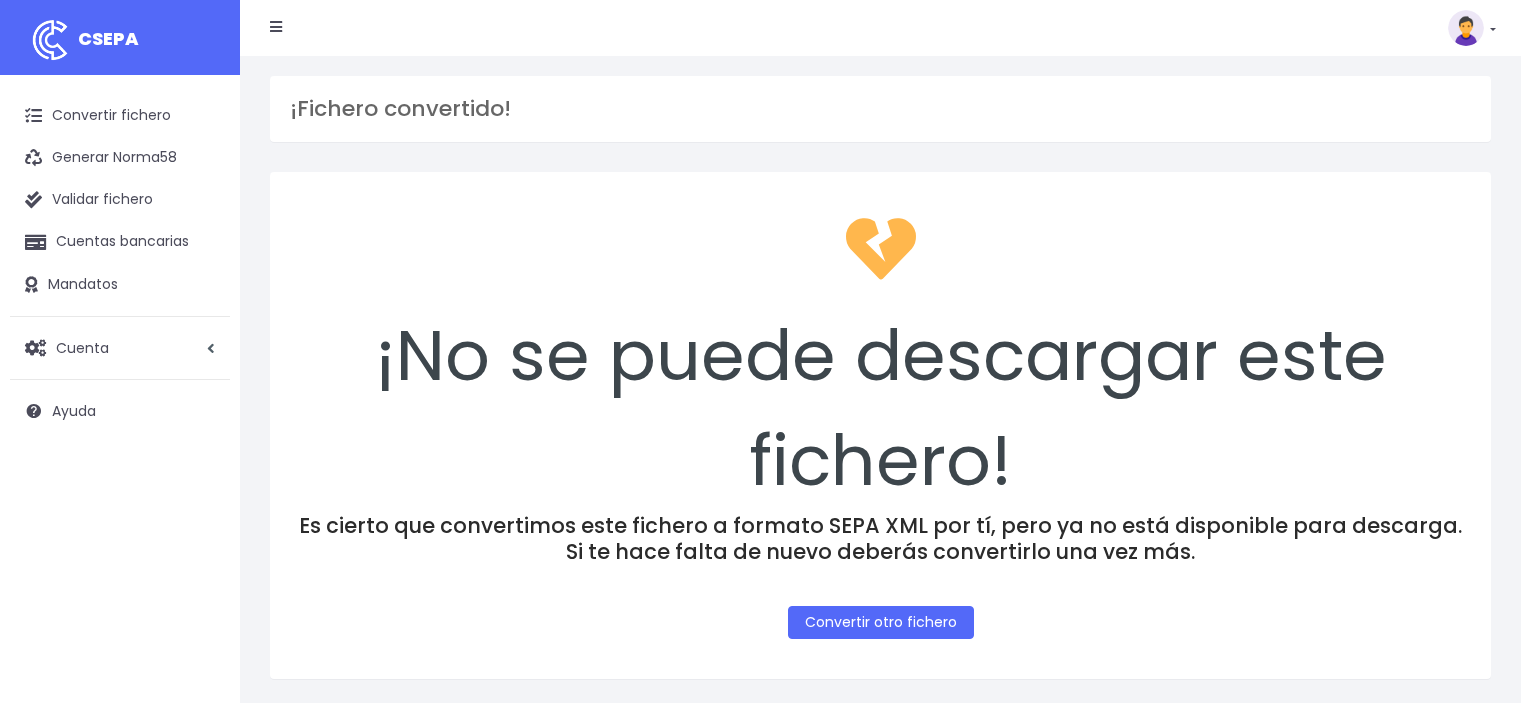scroll, scrollTop: 0, scrollLeft: 0, axis: both 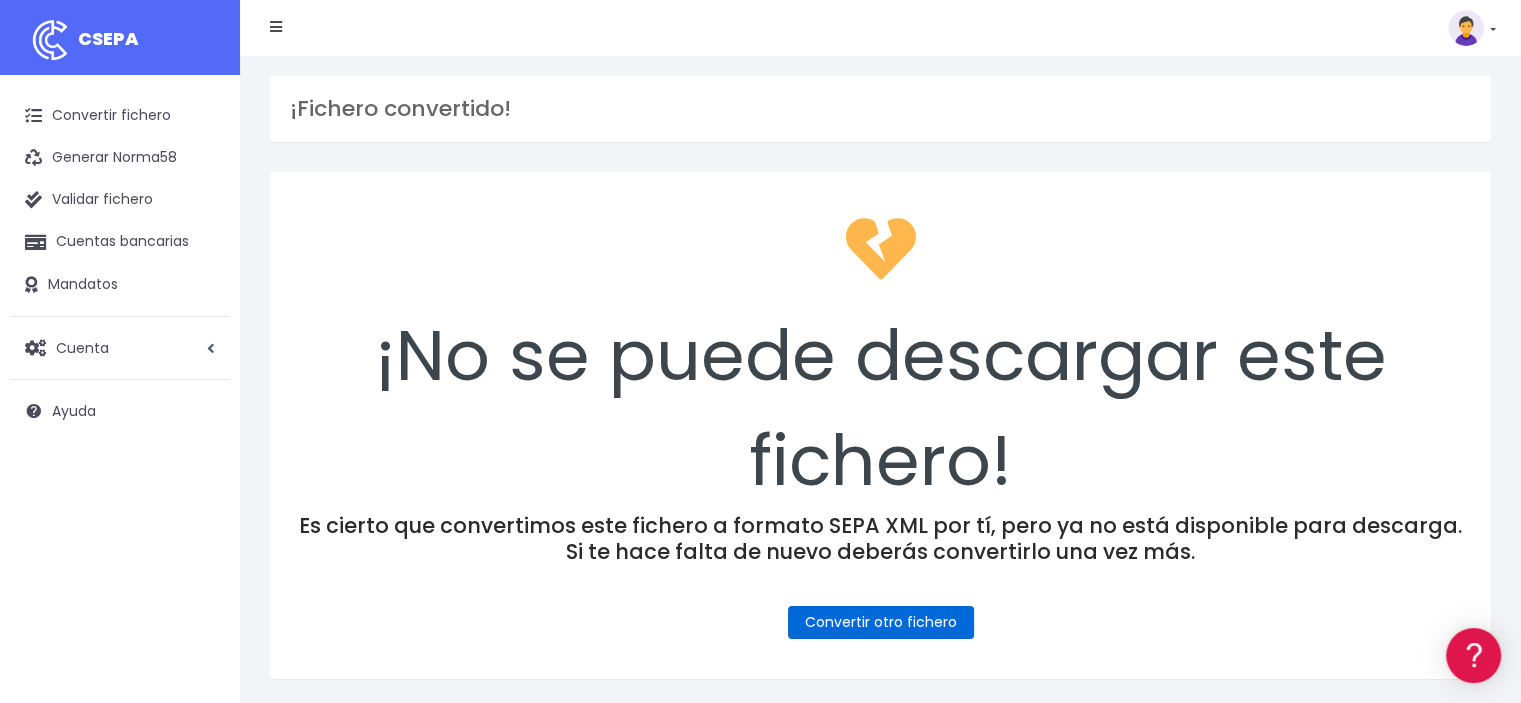 click on "Convertir otro fichero" at bounding box center (881, 622) 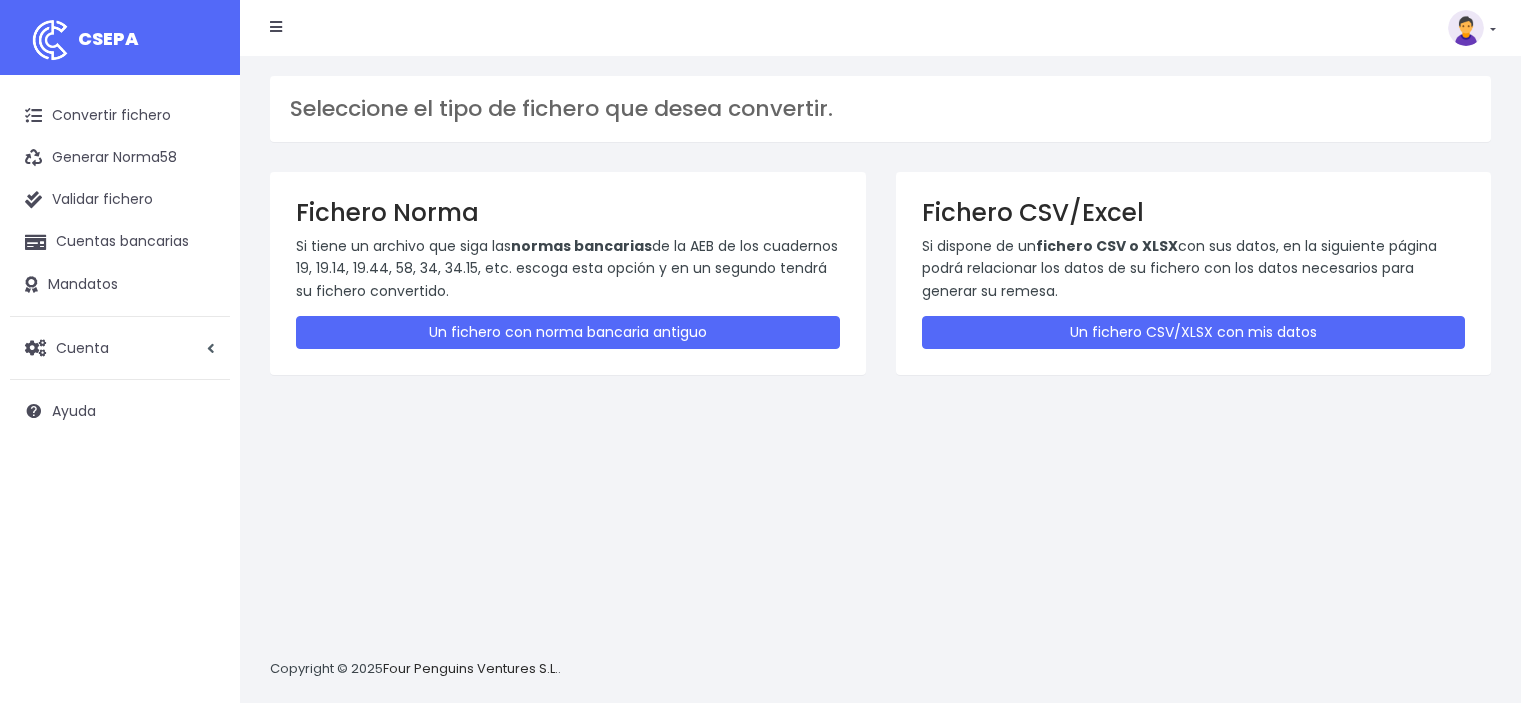 scroll, scrollTop: 0, scrollLeft: 0, axis: both 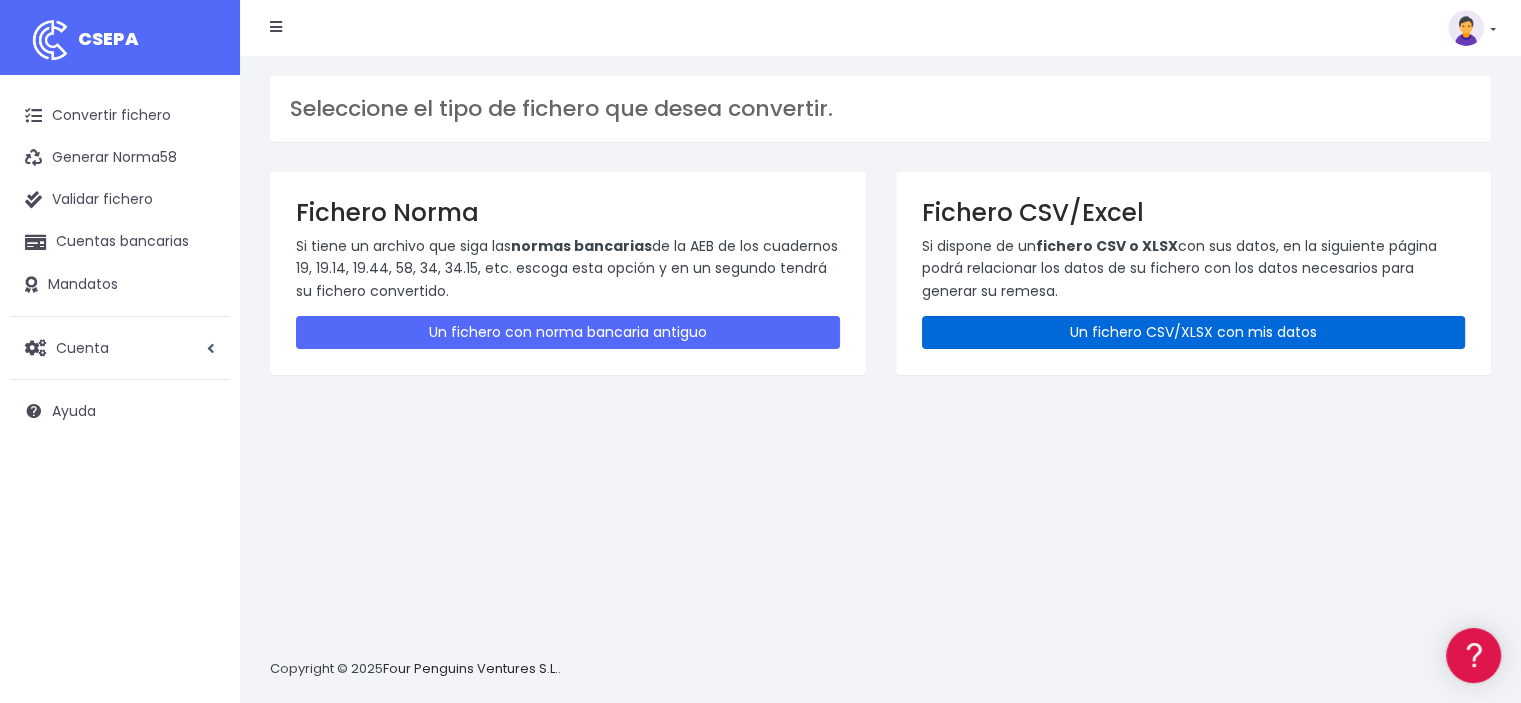 click on "Un fichero CSV/XLSX con mis datos" at bounding box center (1194, 332) 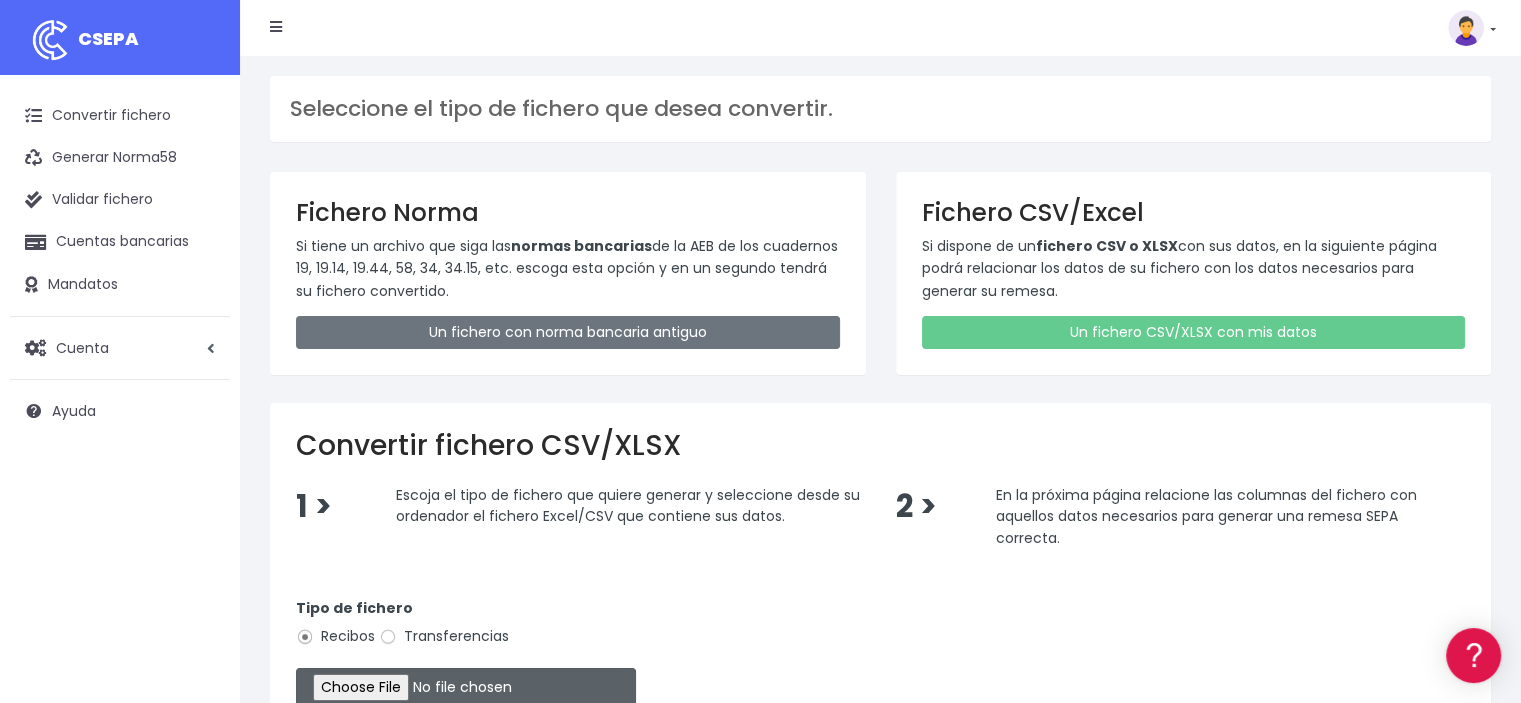 click at bounding box center [466, 687] 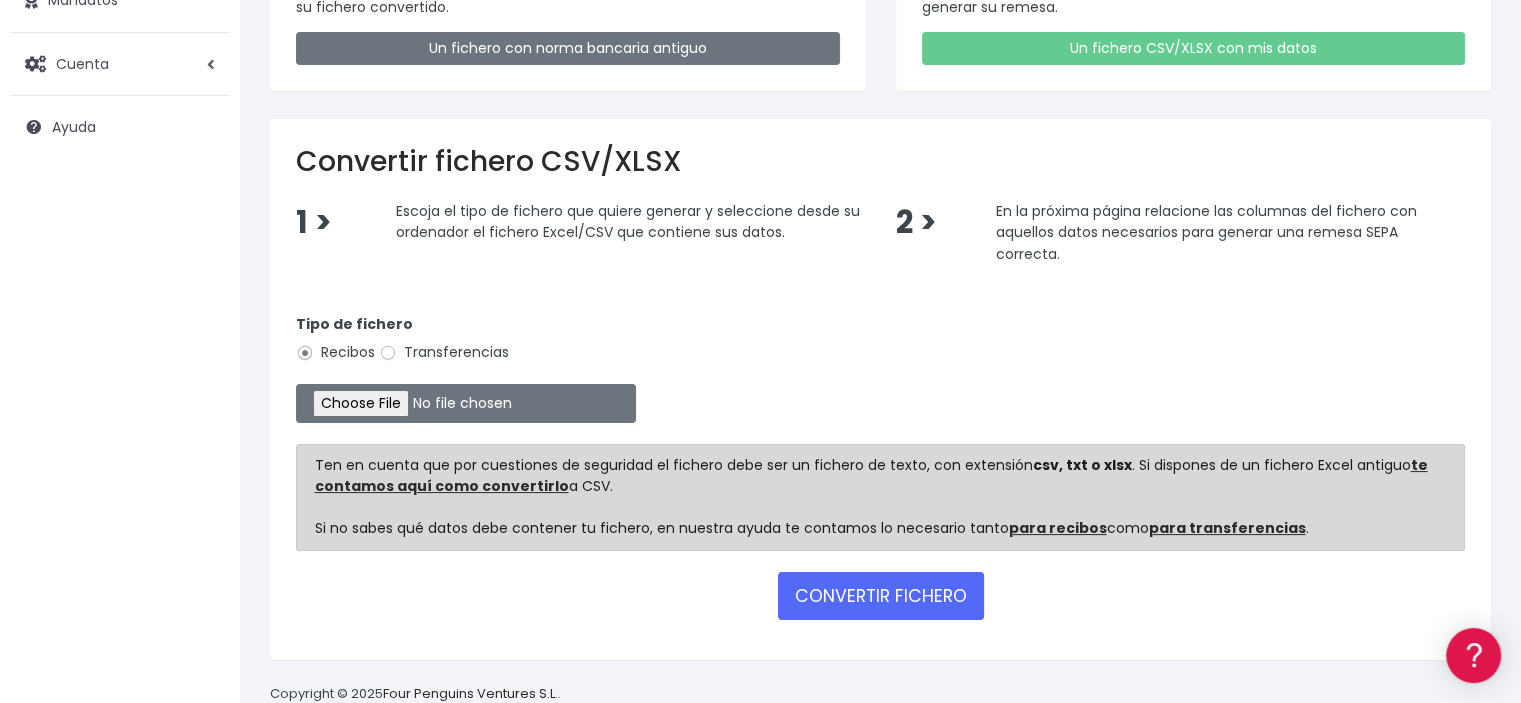 scroll, scrollTop: 300, scrollLeft: 0, axis: vertical 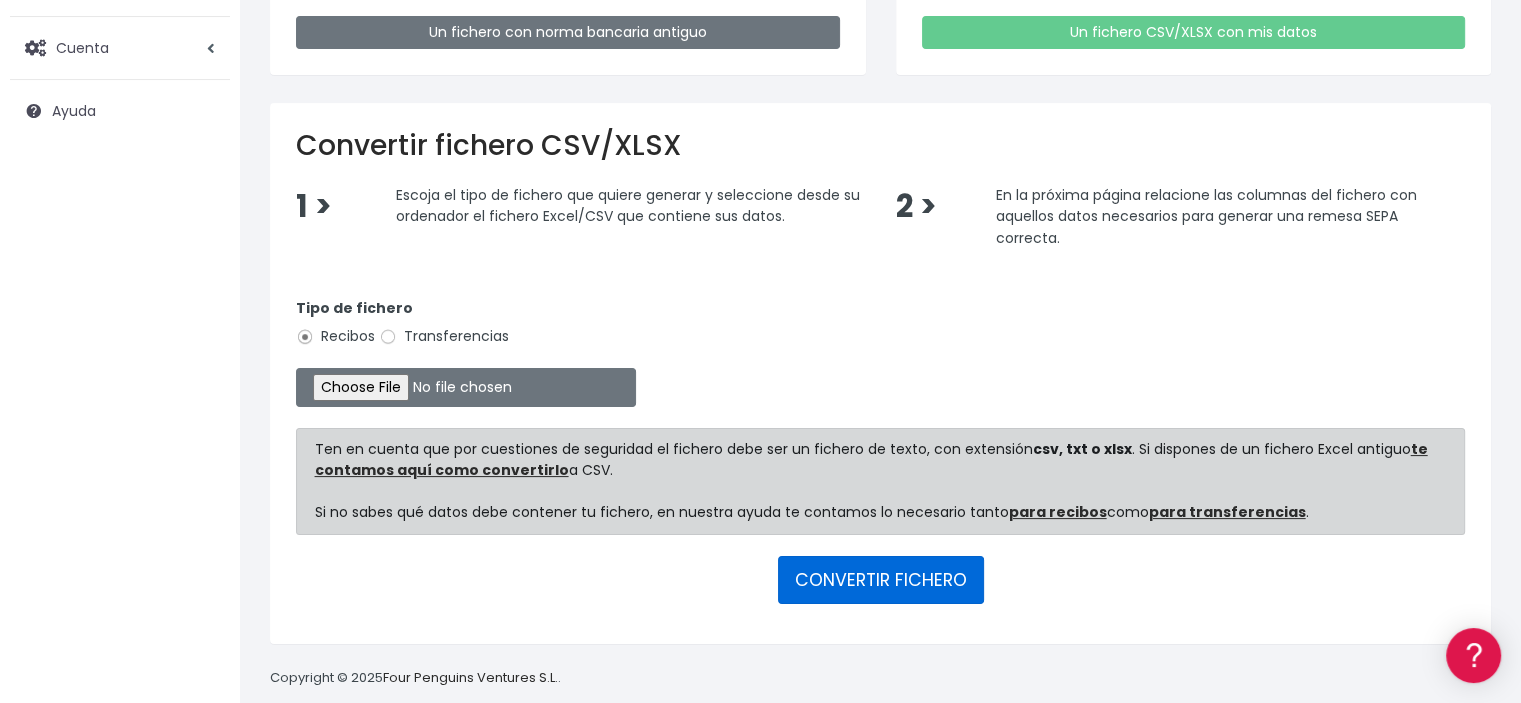 click on "CONVERTIR FICHERO" at bounding box center (881, 580) 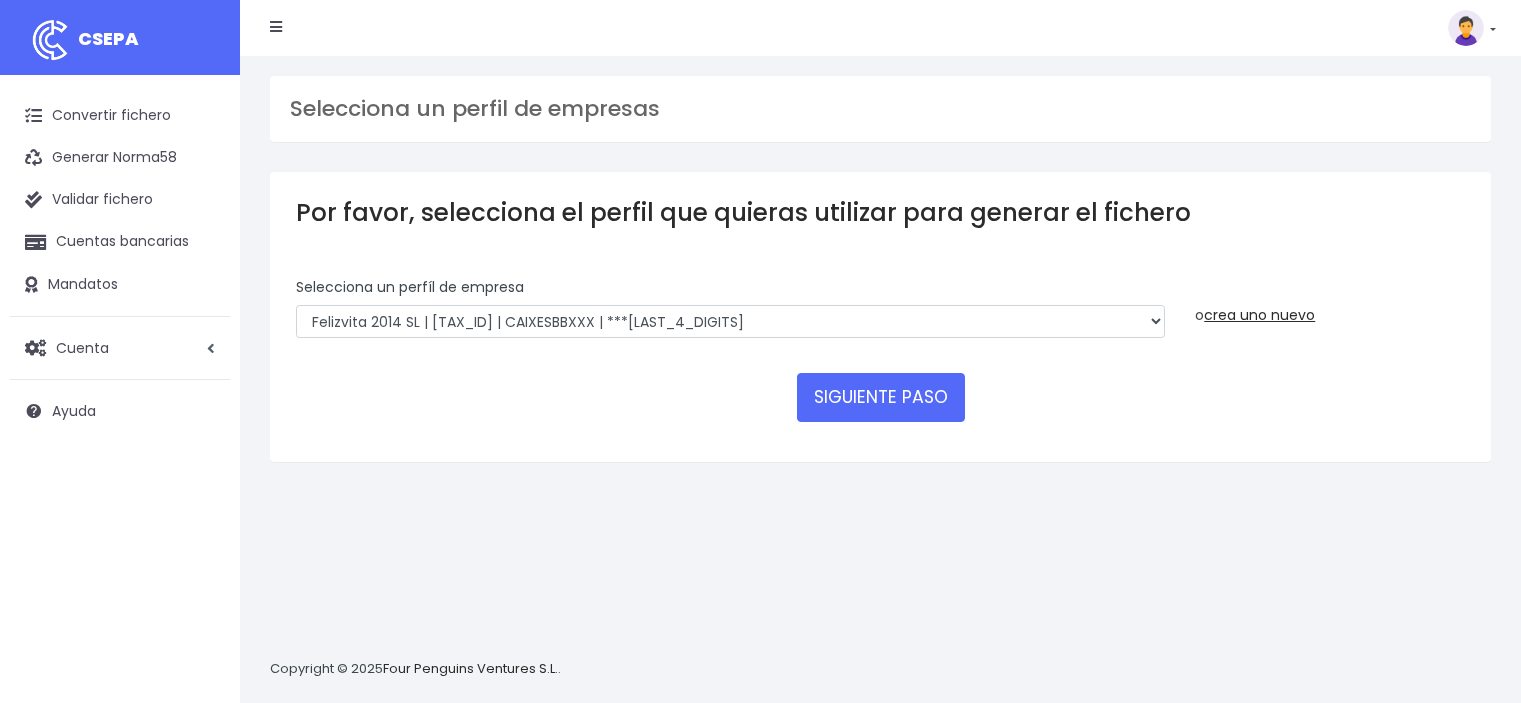 scroll, scrollTop: 0, scrollLeft: 0, axis: both 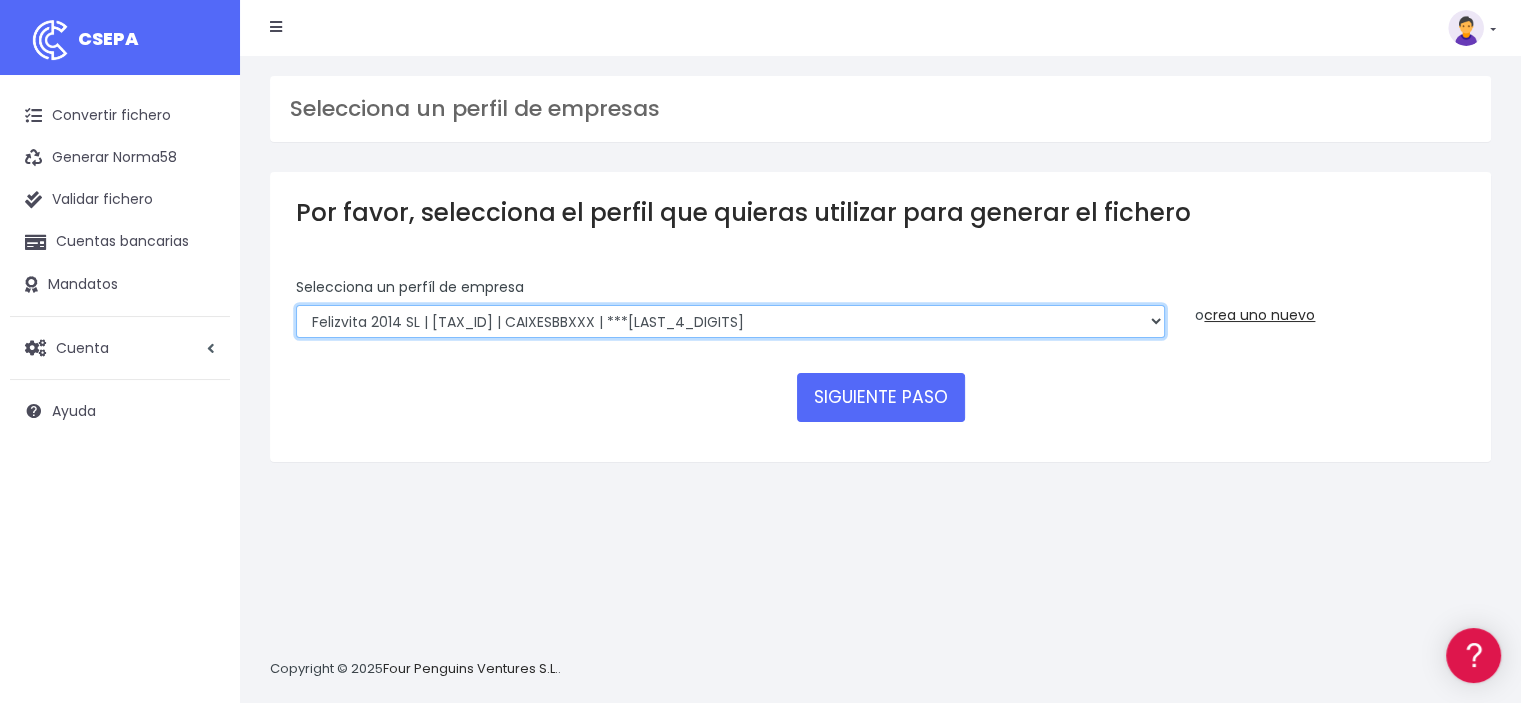 click on "Felizvita 2014 SL | ES04000B86993896 | CAIXESBBXXX | ***80224
CUIDA CARE MARKETING SL | ES94000B66619172 | CAIXESBBXXX | ***66863" at bounding box center [730, 322] 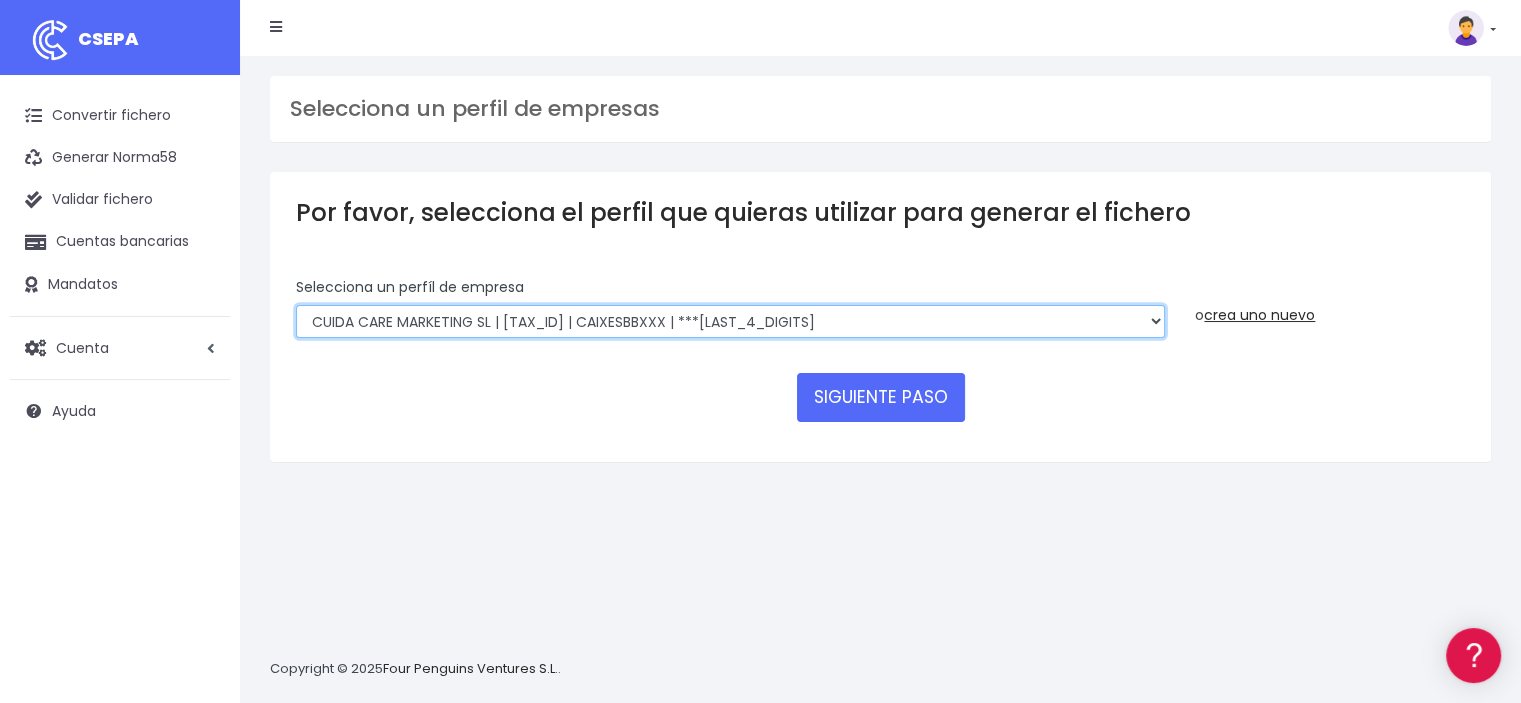 click on "Felizvita 2014 SL | ES04000B86993896 | CAIXESBBXXX | ***80224
CUIDA CARE MARKETING SL | ES94000B66619172 | CAIXESBBXXX | ***66863" at bounding box center [730, 322] 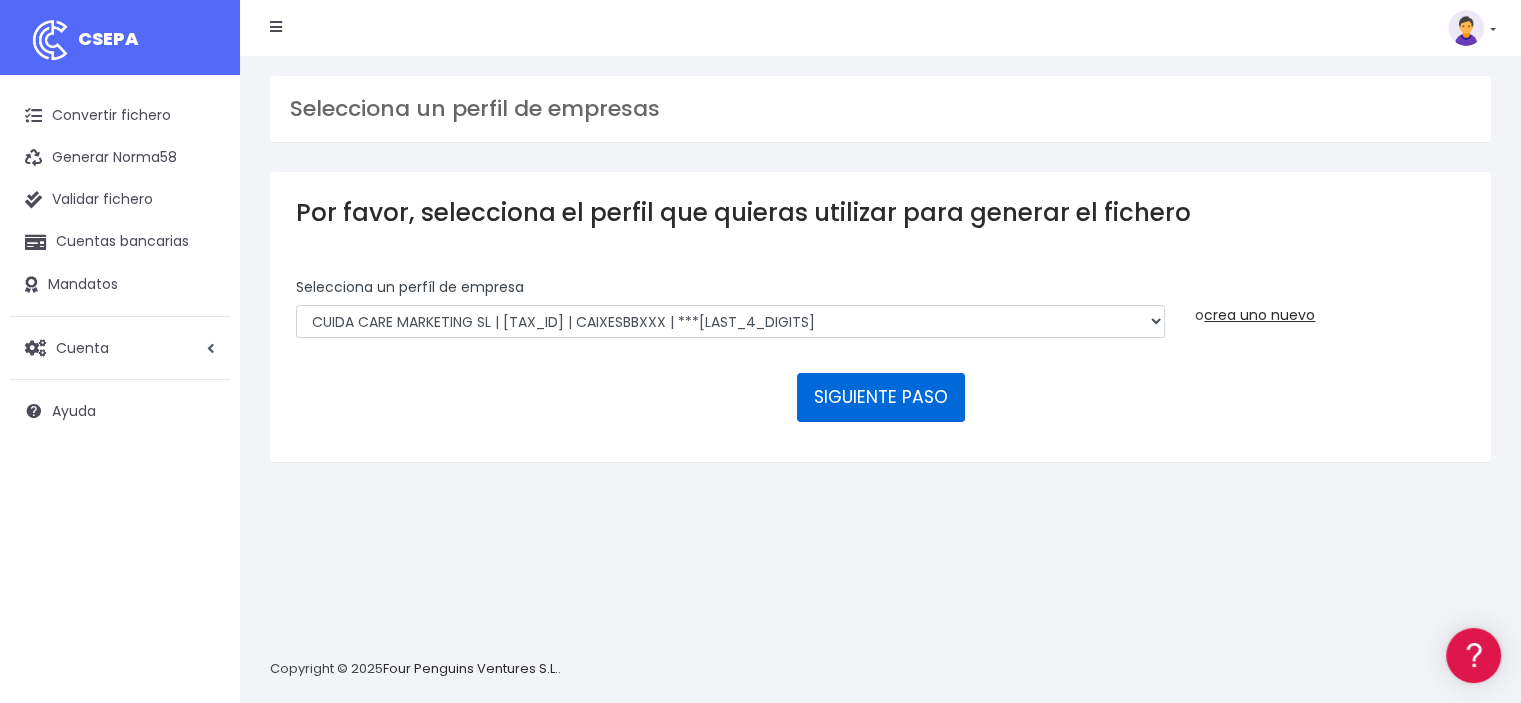 click on "SIGUIENTE PASO" at bounding box center (881, 397) 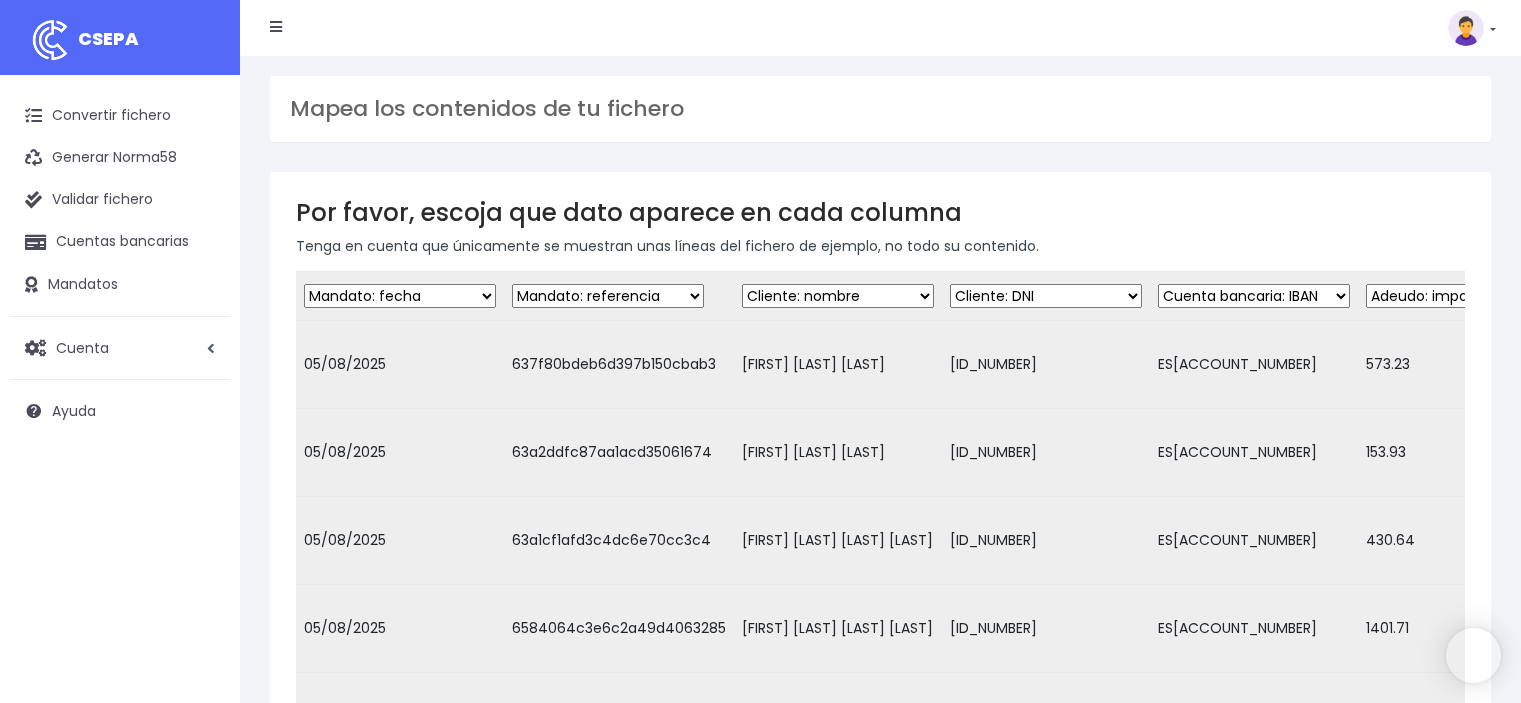 scroll, scrollTop: 0, scrollLeft: 0, axis: both 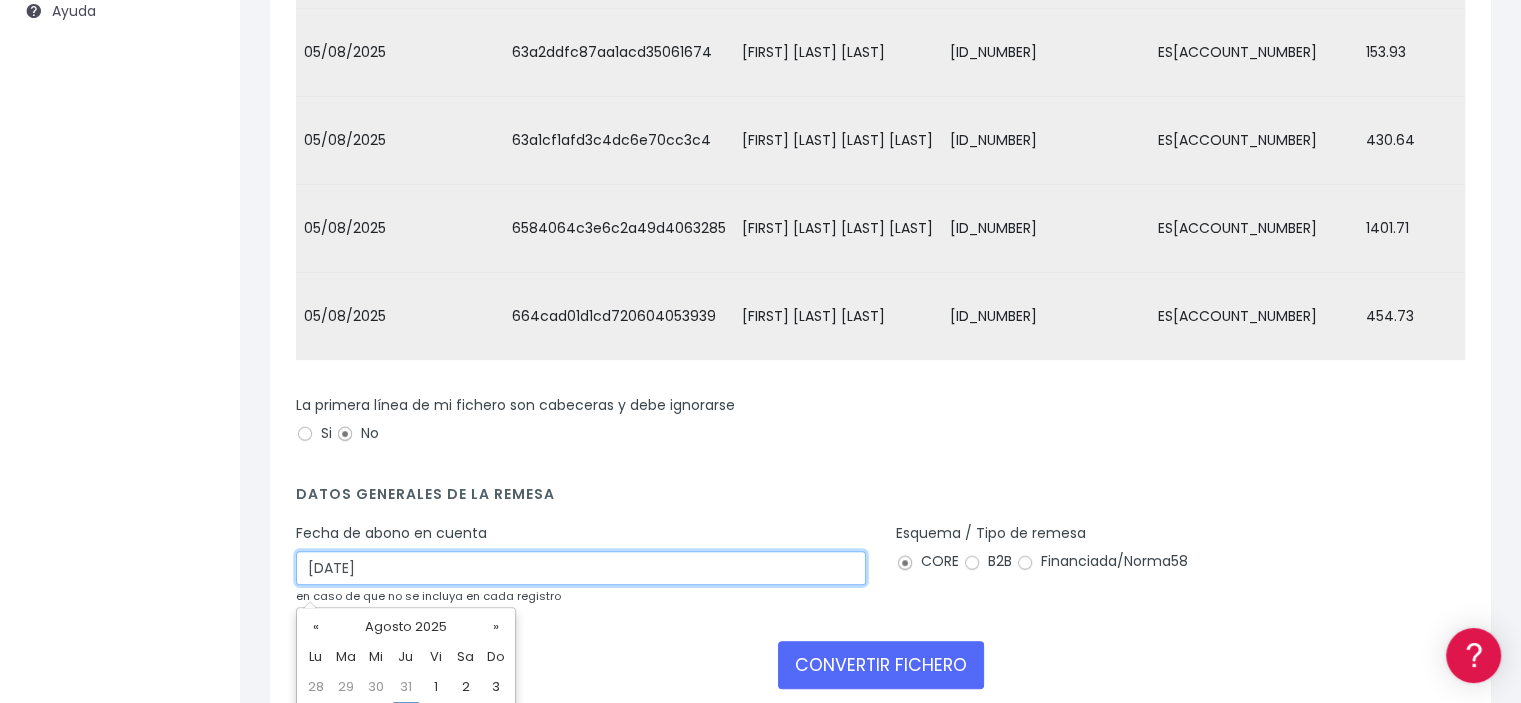 click on "07/08/2025" at bounding box center (581, 568) 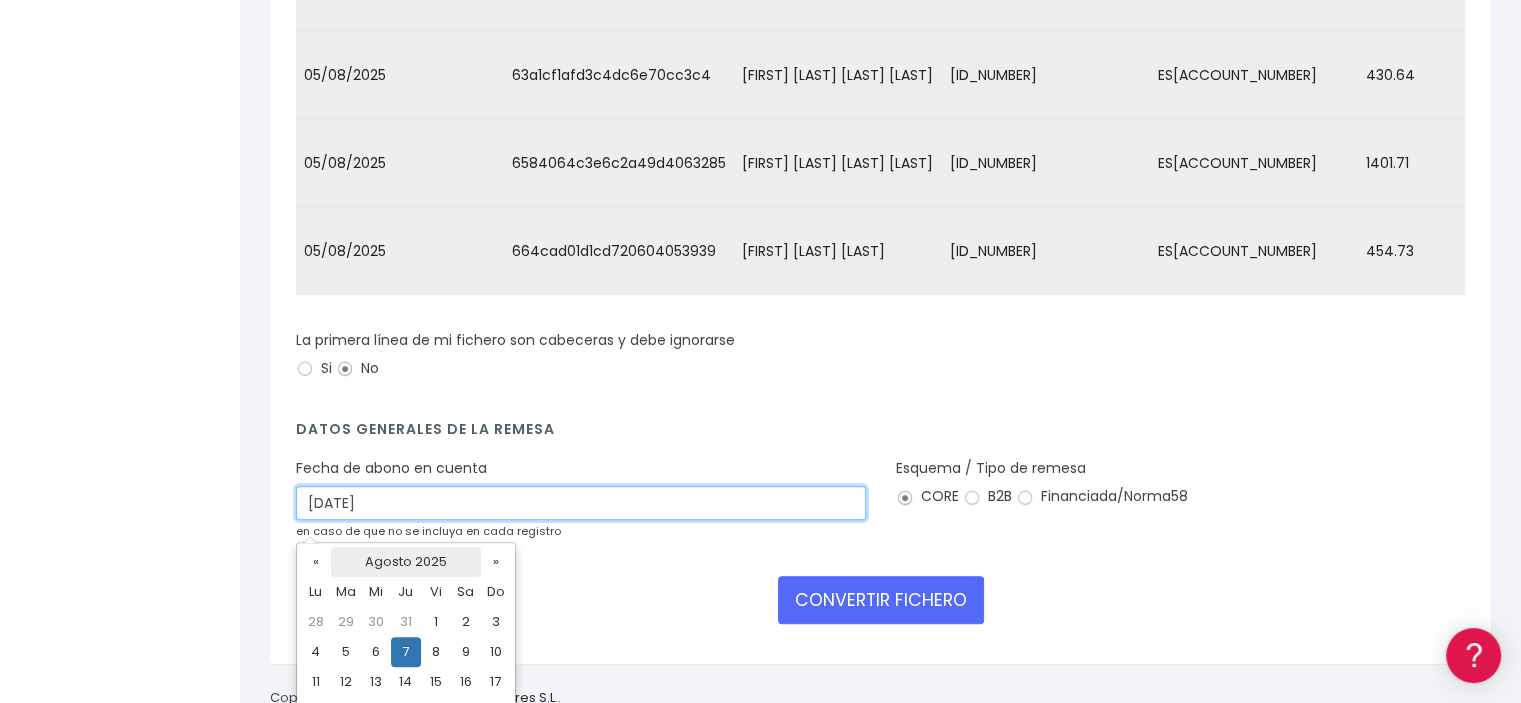 scroll, scrollTop: 500, scrollLeft: 0, axis: vertical 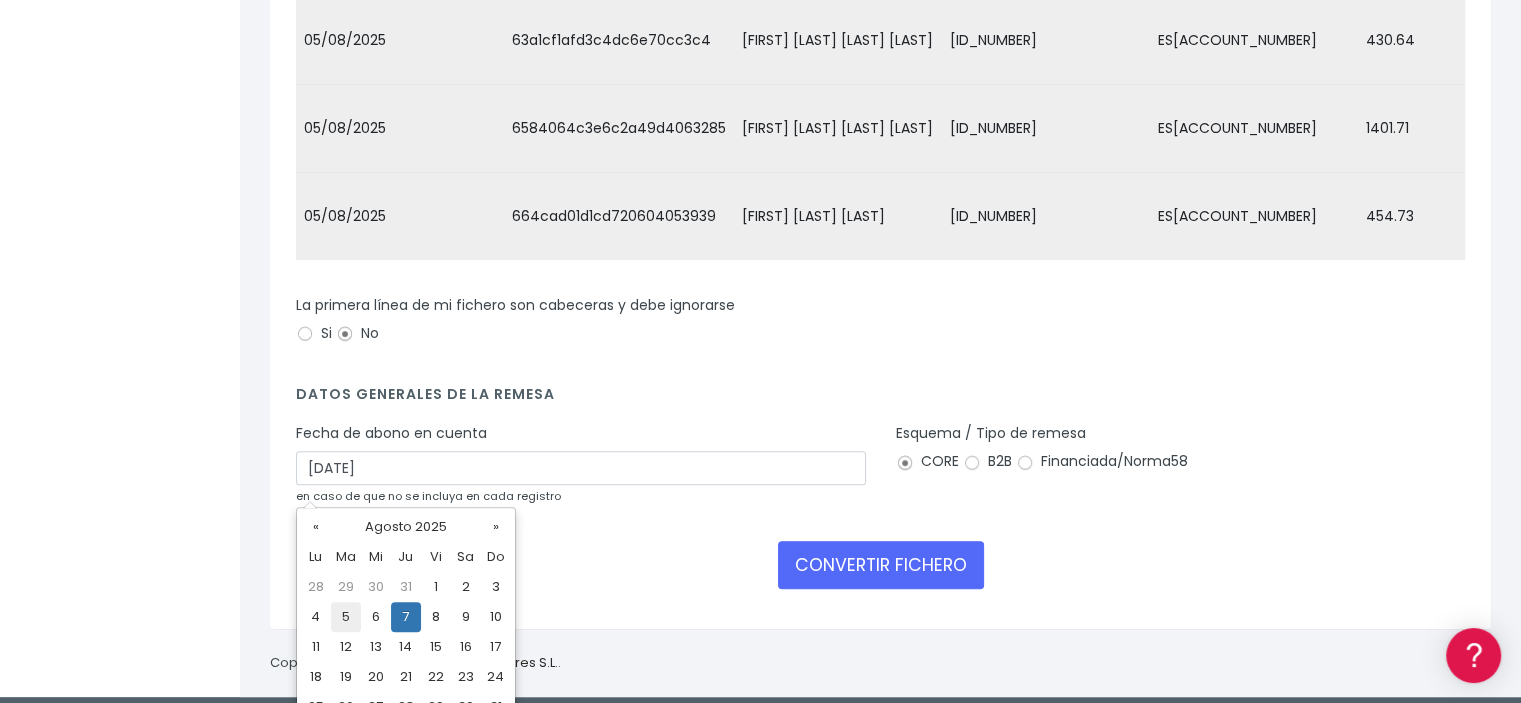 click on "5" at bounding box center [346, 617] 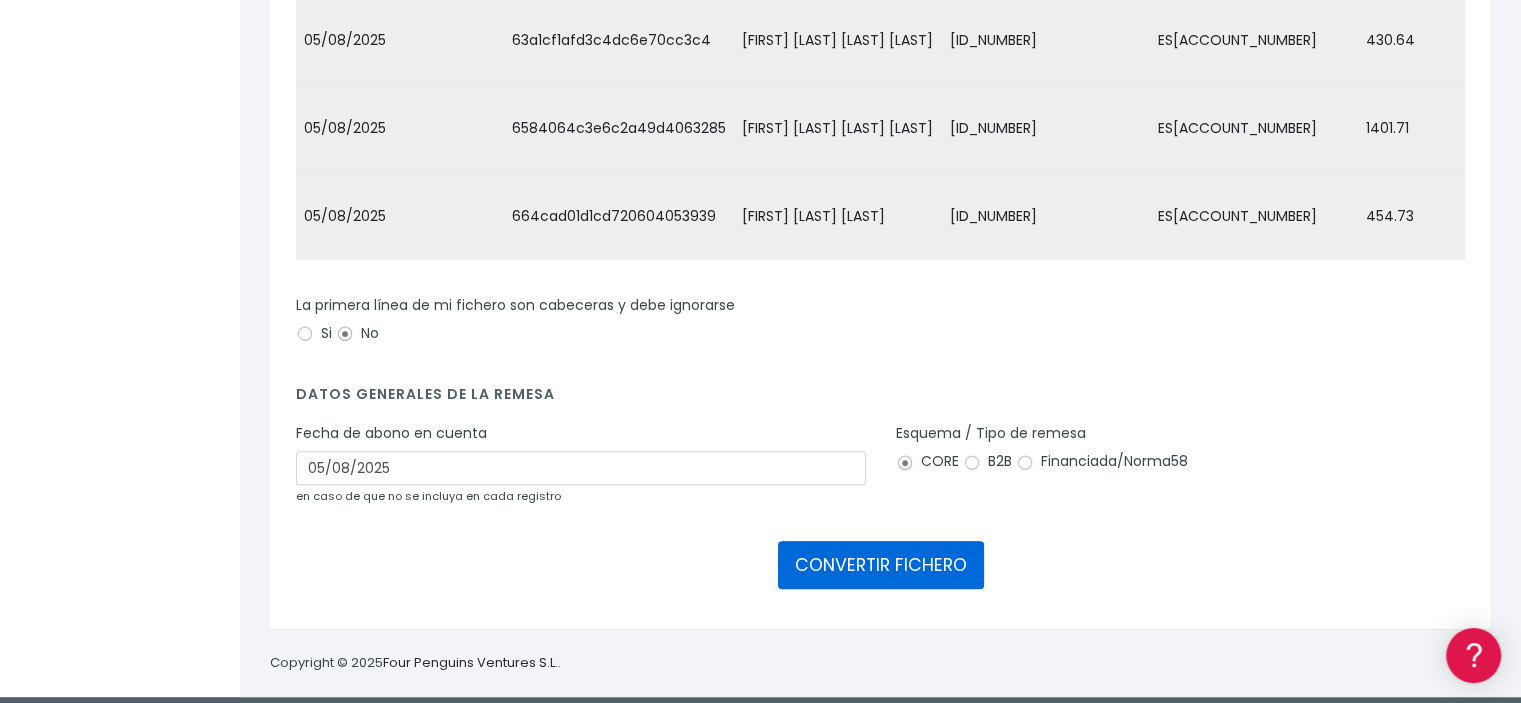 click on "CONVERTIR FICHERO" at bounding box center [881, 565] 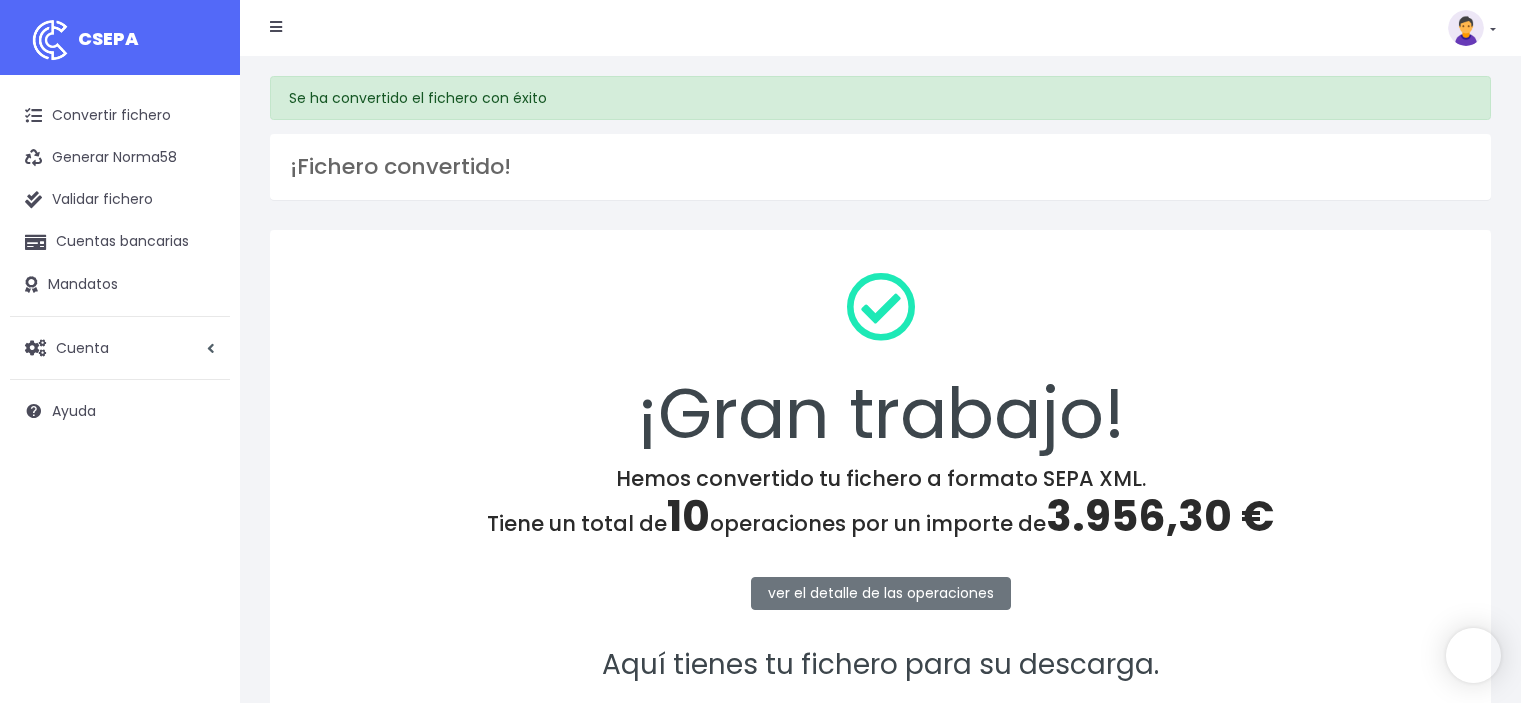 scroll, scrollTop: 0, scrollLeft: 0, axis: both 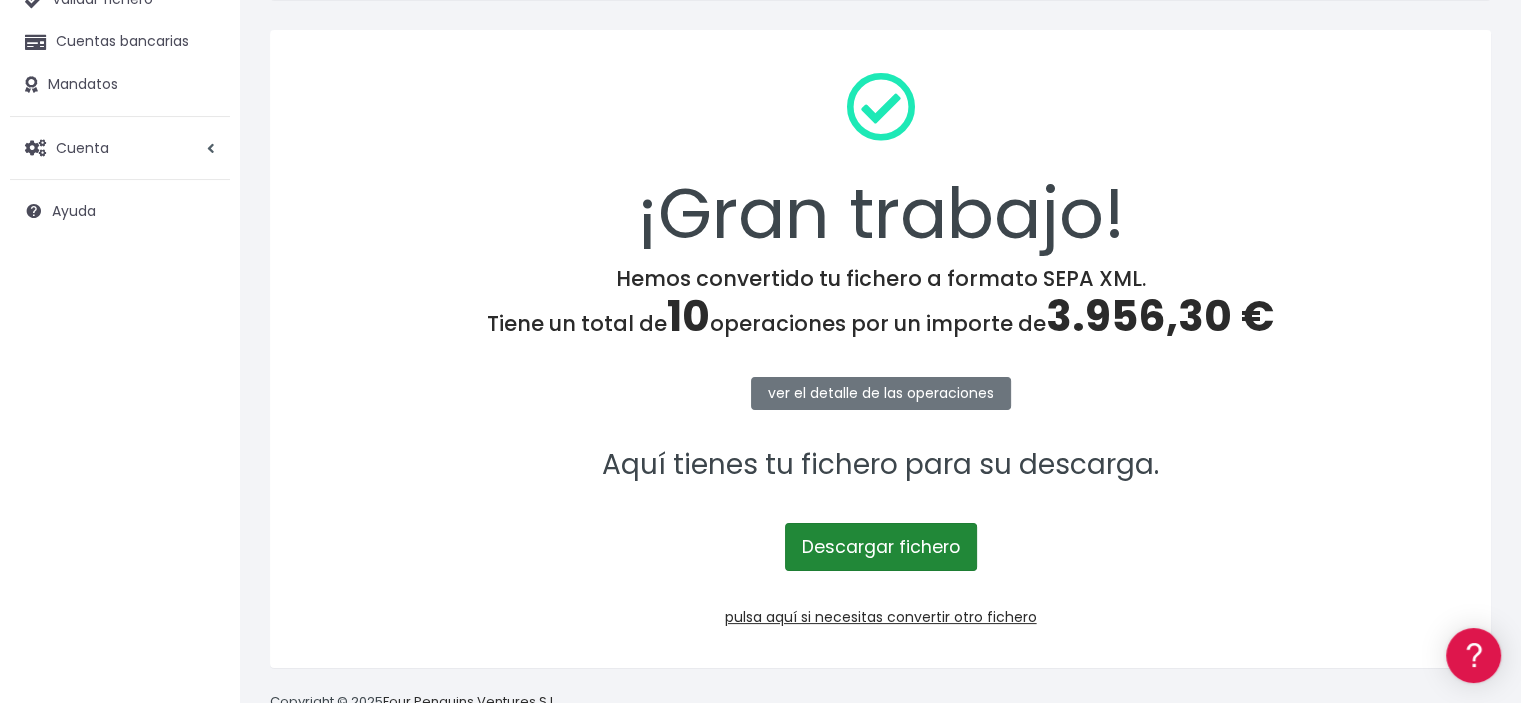 click on "Descargar fichero" at bounding box center (881, 547) 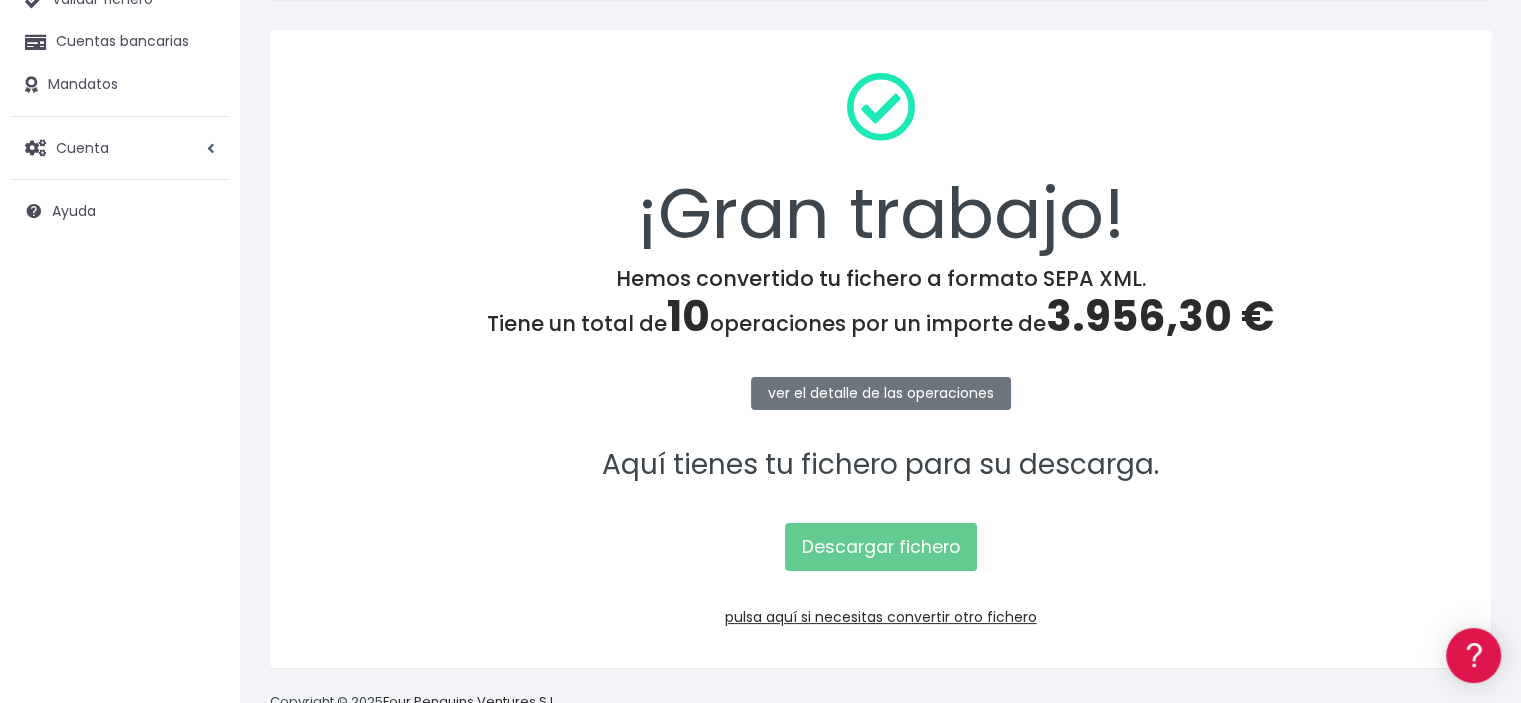 click on "3.956,30 €" at bounding box center [1160, 316] 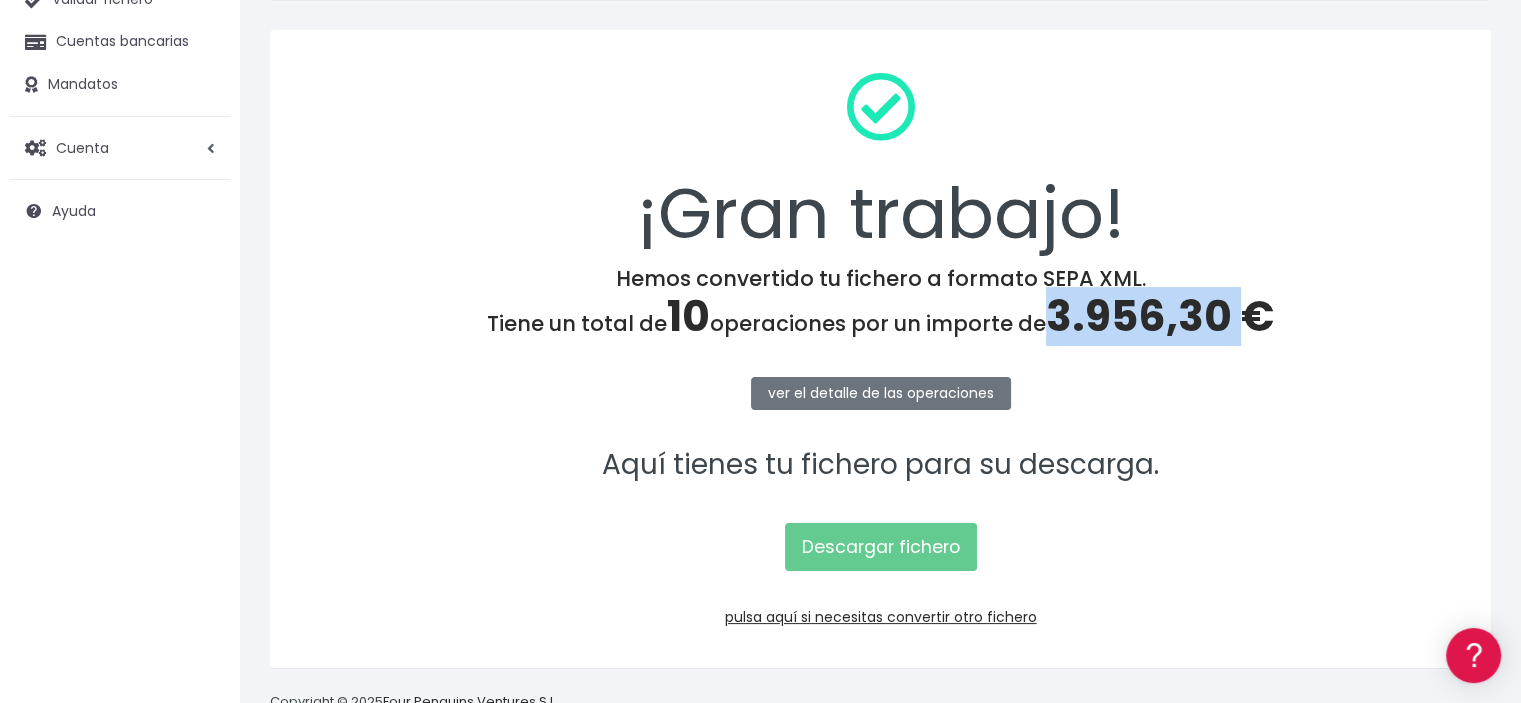click on "3.956,30 €" at bounding box center (1160, 316) 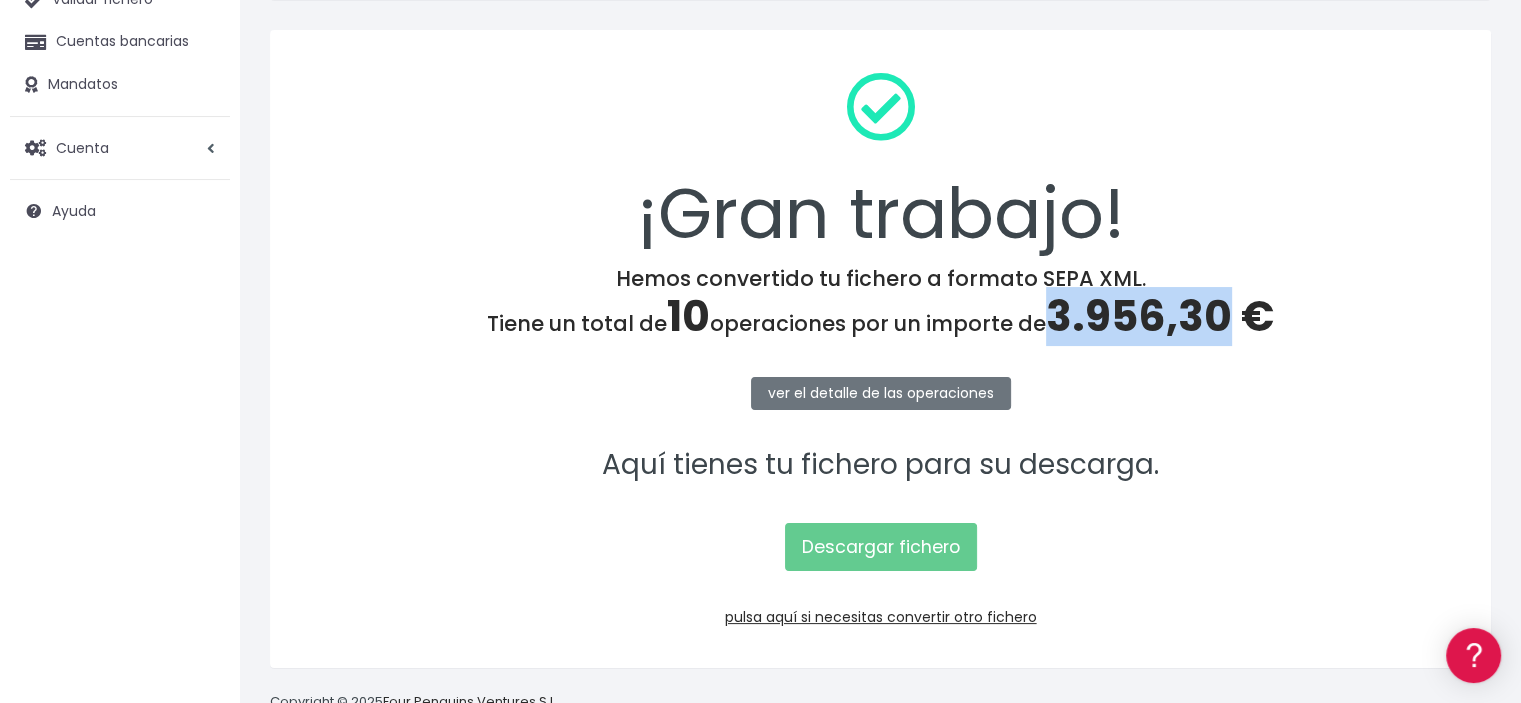 copy on "3.956,30" 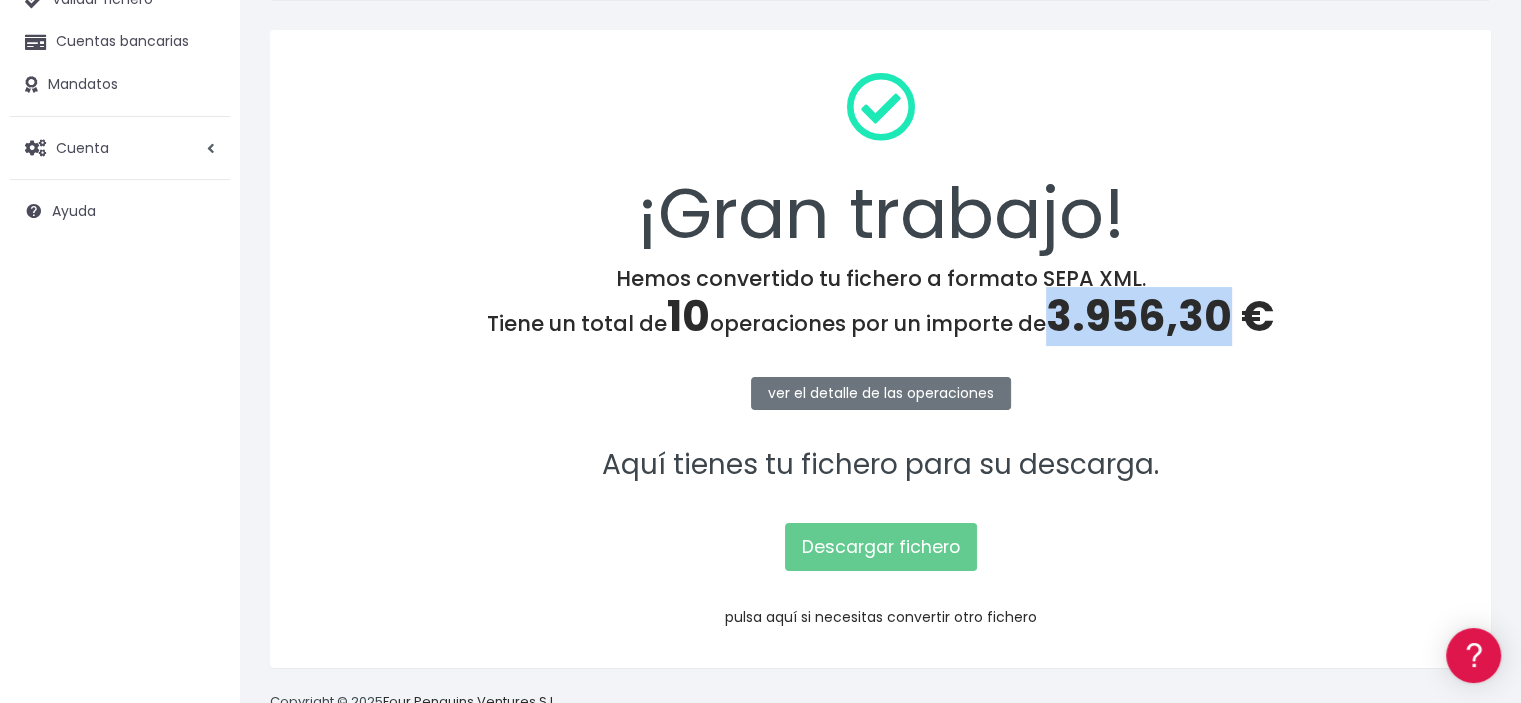 click on "pulsa aquí si necesitas convertir otro fichero" at bounding box center [881, 617] 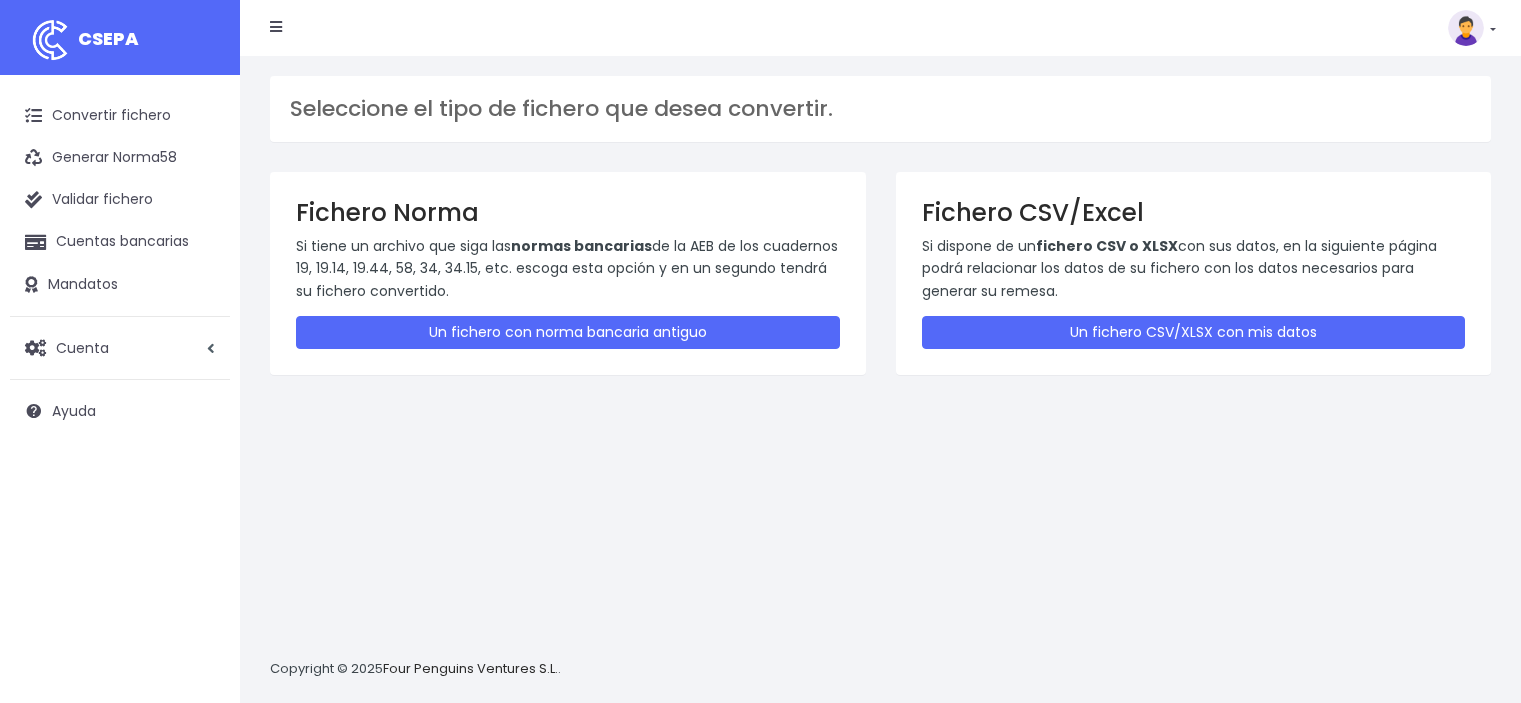 scroll, scrollTop: 0, scrollLeft: 0, axis: both 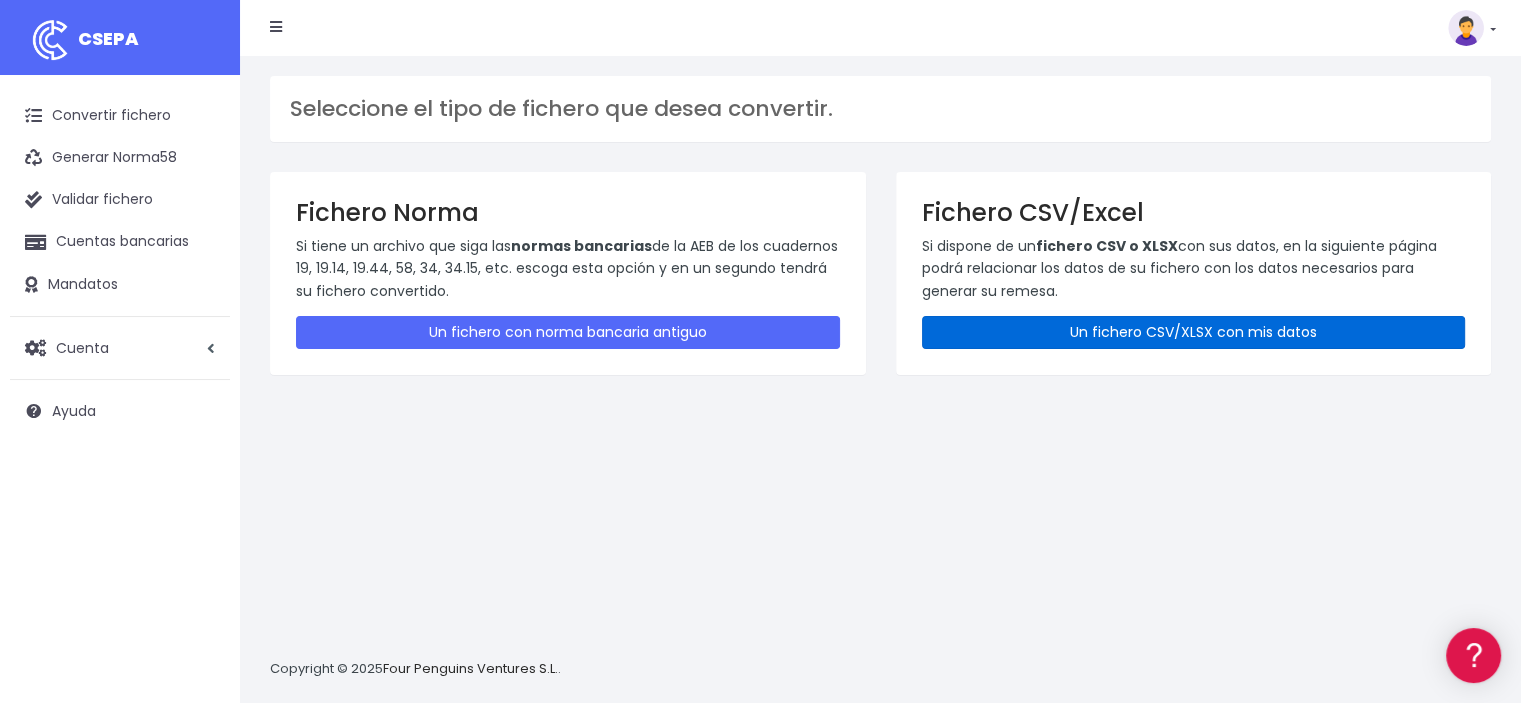 drag, startPoint x: 1183, startPoint y: 336, endPoint x: 1197, endPoint y: 335, distance: 14.035668 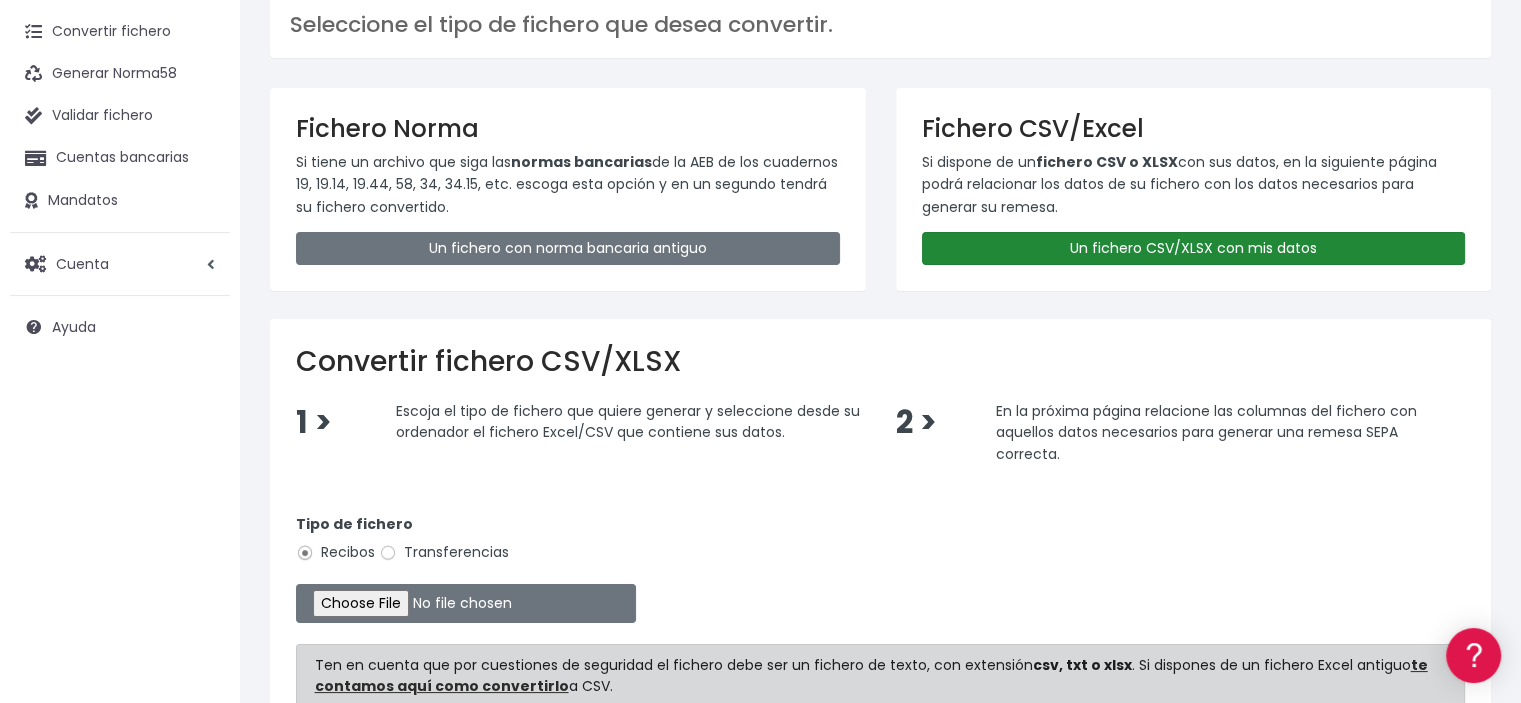 scroll, scrollTop: 200, scrollLeft: 0, axis: vertical 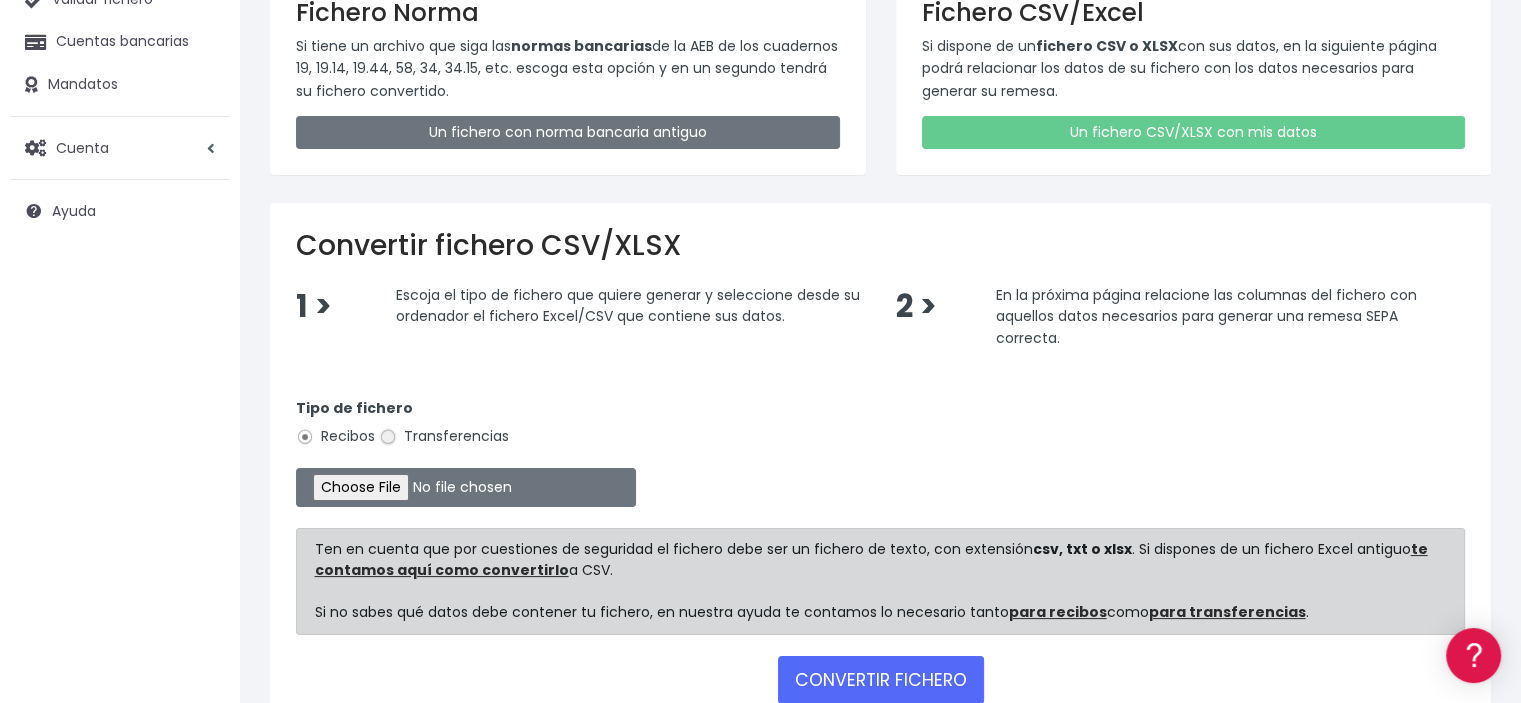 click on "Transferencias" at bounding box center [388, 437] 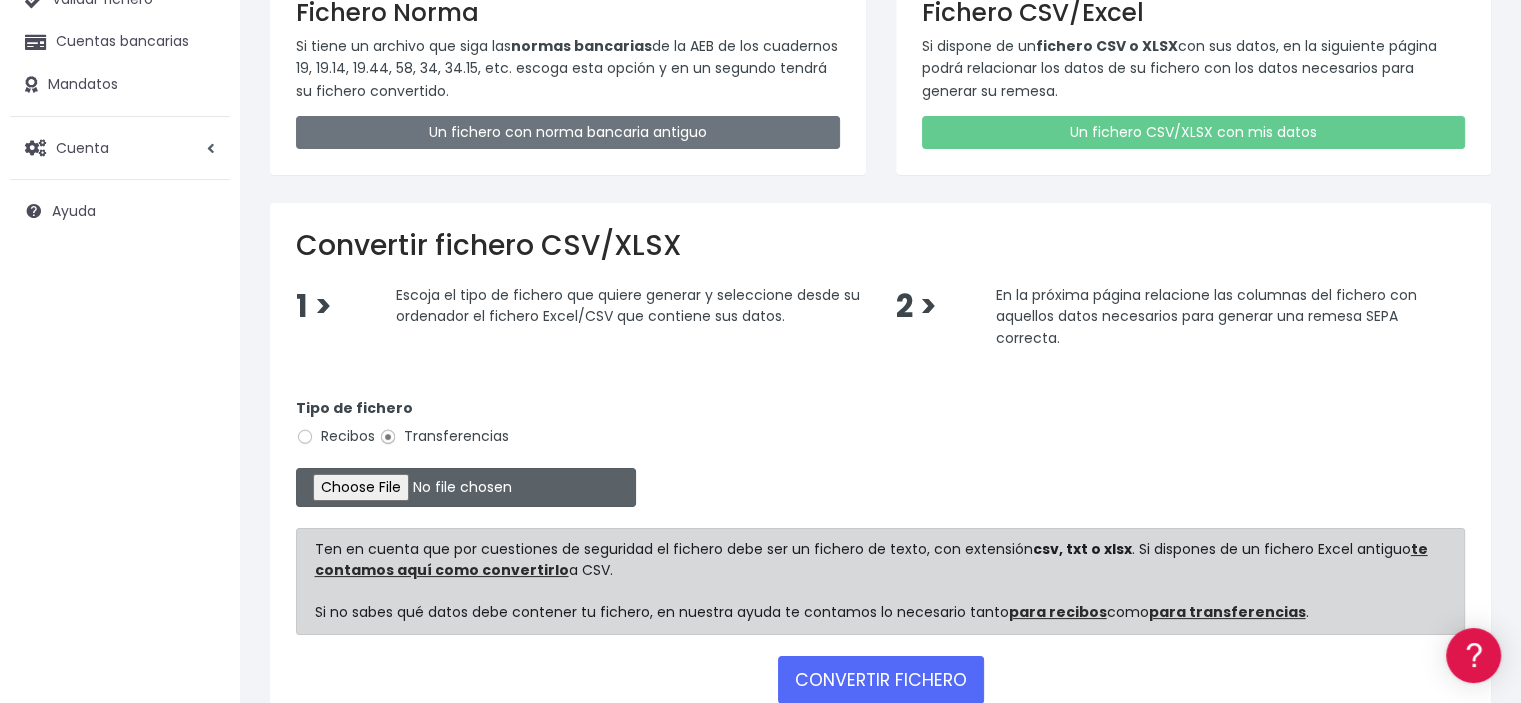 click at bounding box center (466, 487) 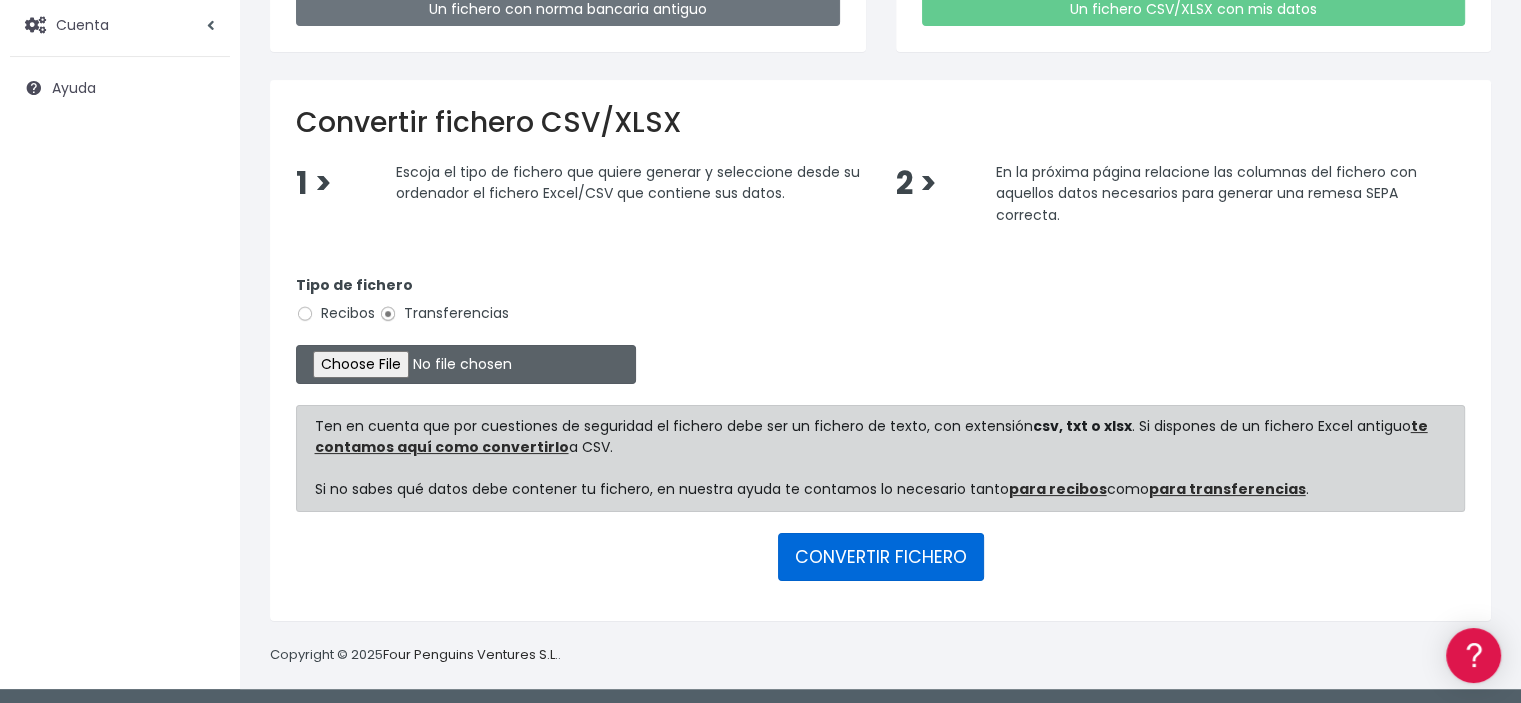 scroll, scrollTop: 324, scrollLeft: 0, axis: vertical 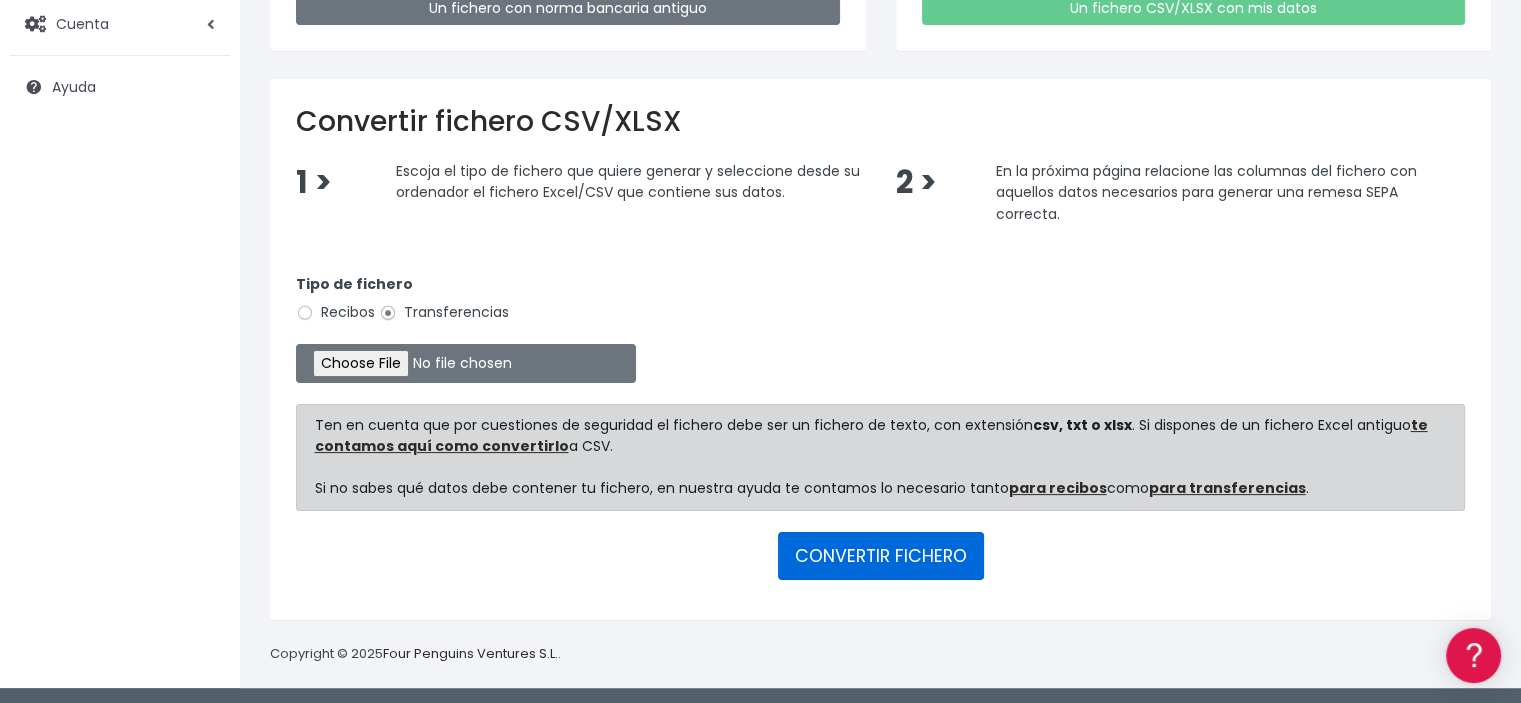 click on "CONVERTIR FICHERO" at bounding box center (881, 556) 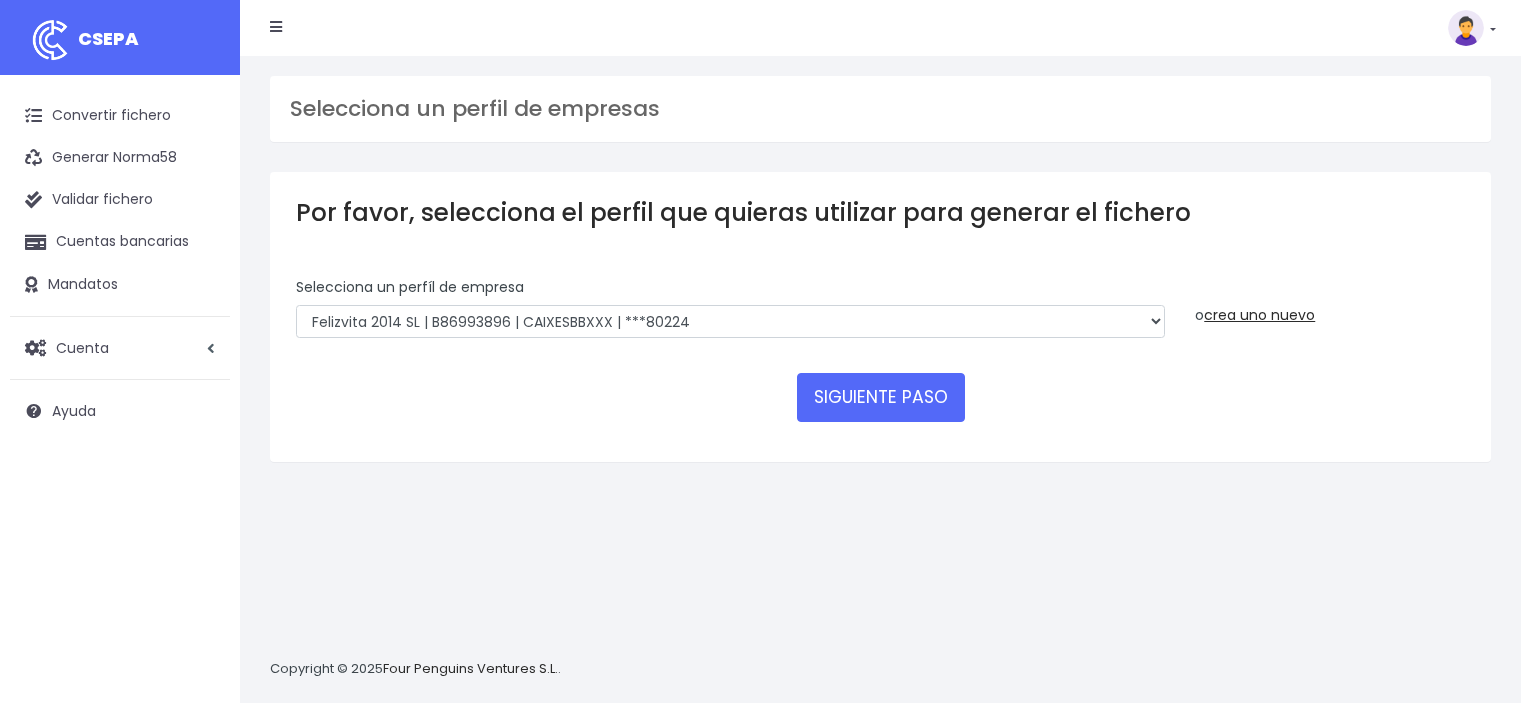 scroll, scrollTop: 0, scrollLeft: 0, axis: both 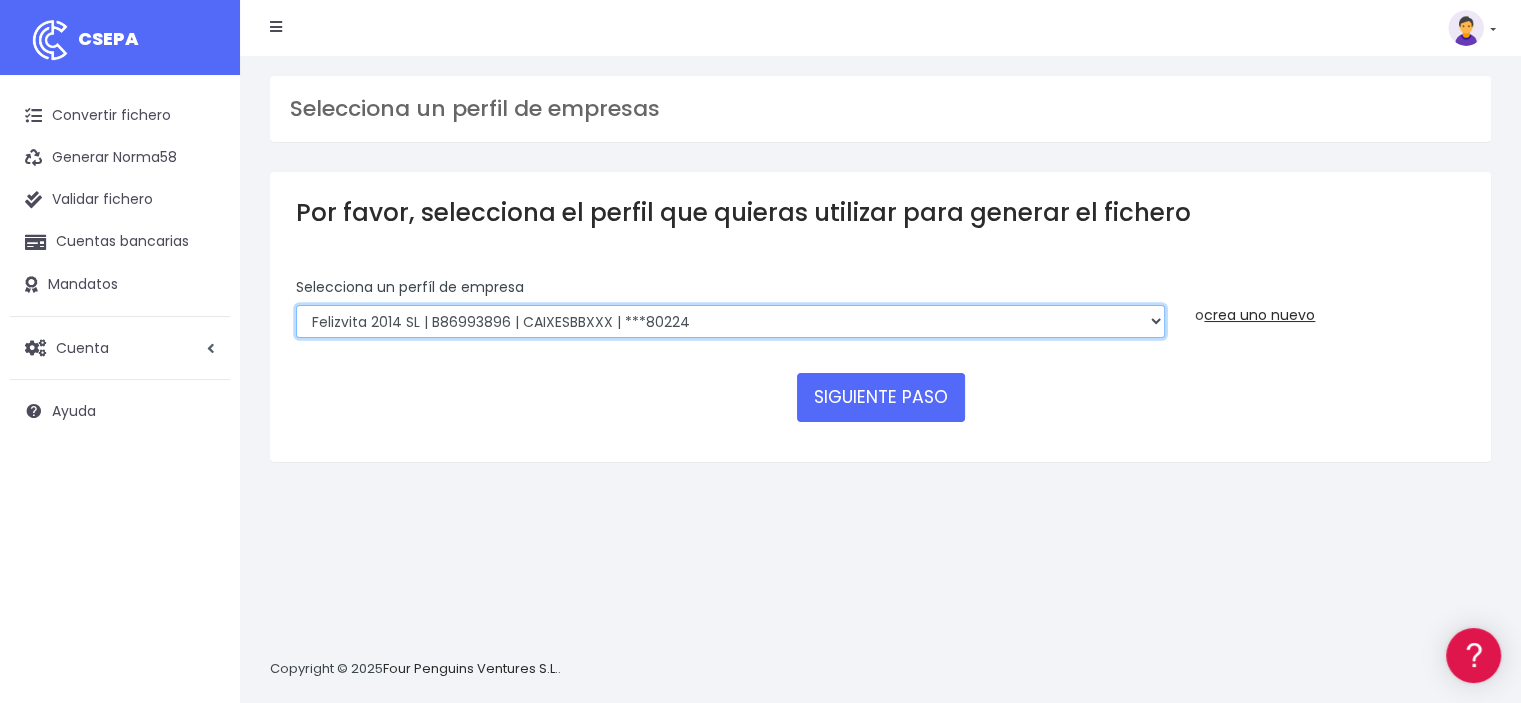 click on "Felizvita 2014 SL | B86993896 | CAIXESBBXXX | ***80224
Assisvita Asistencia S.L. | B67125435 | CAIXESBBXXX | ***63498
MASVITA 2020 SL | B01889823 | CAIXESBBXXX | ***33807
CUIDA CARE MARKETING SL | ES94000B66619172 | CAIXESBBXXX | ***66863
CUIDA CARE MARKETING SL | B66619172000 | CAIXESBBXXX | ***66863" at bounding box center (730, 322) 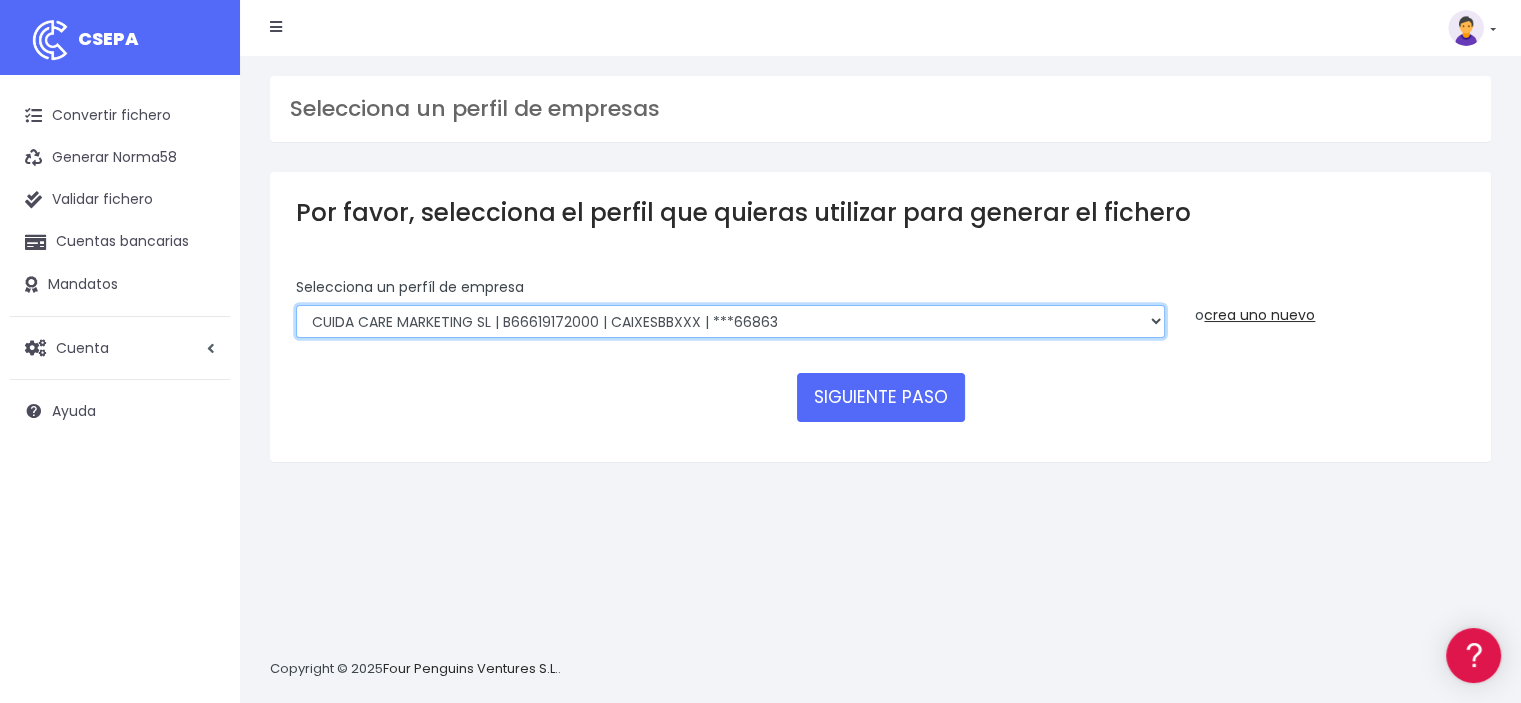 click on "Felizvita 2014 SL | B86993896 | CAIXESBBXXX | ***80224
Assisvita Asistencia S.L. | B67125435 | CAIXESBBXXX | ***63498
MASVITA 2020 SL | B01889823 | CAIXESBBXXX | ***33807
CUIDA CARE MARKETING SL | ES94000B66619172 | CAIXESBBXXX | ***66863
CUIDA CARE MARKETING SL | B66619172000 | CAIXESBBXXX | ***66863" at bounding box center (730, 322) 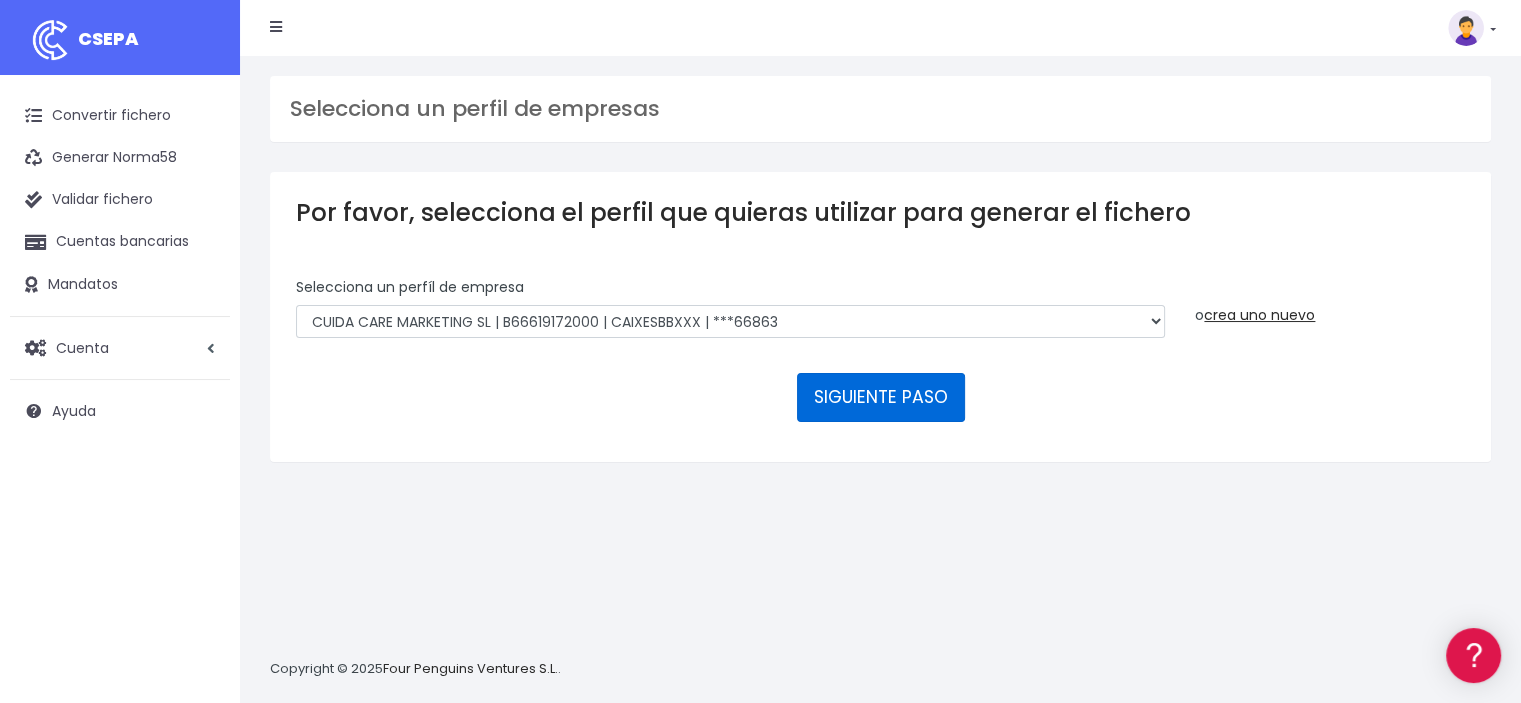 click on "SIGUIENTE PASO" at bounding box center [881, 397] 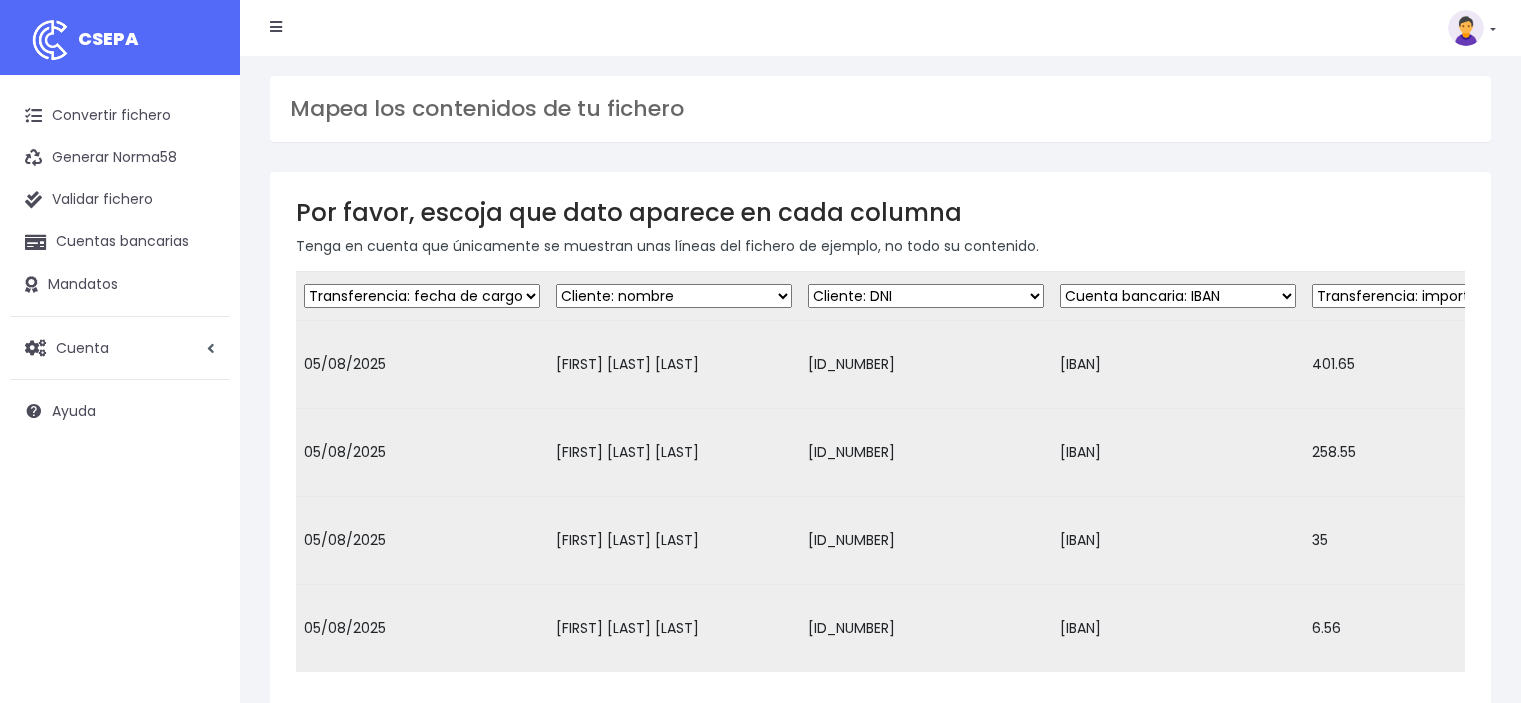 scroll, scrollTop: 0, scrollLeft: 0, axis: both 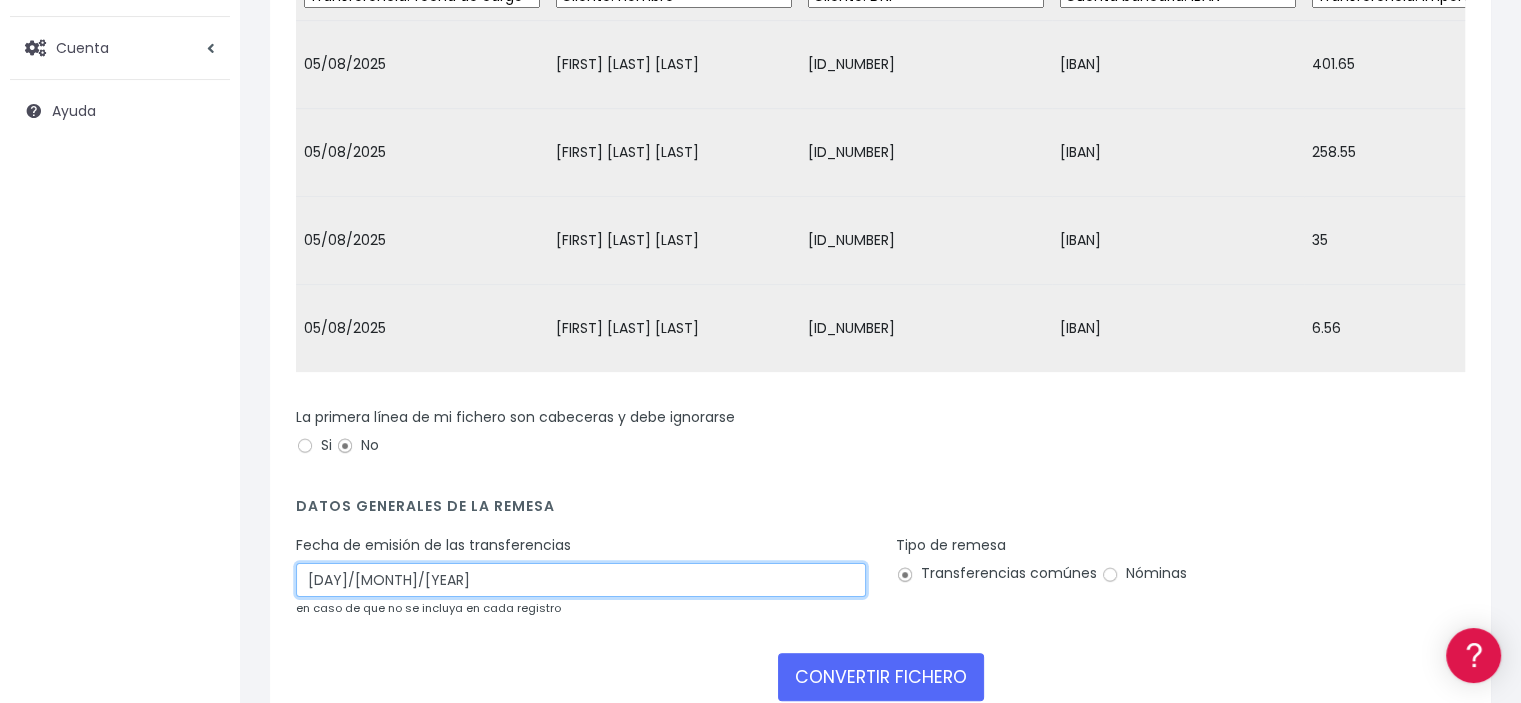 click on "07/08/2025" at bounding box center [581, 580] 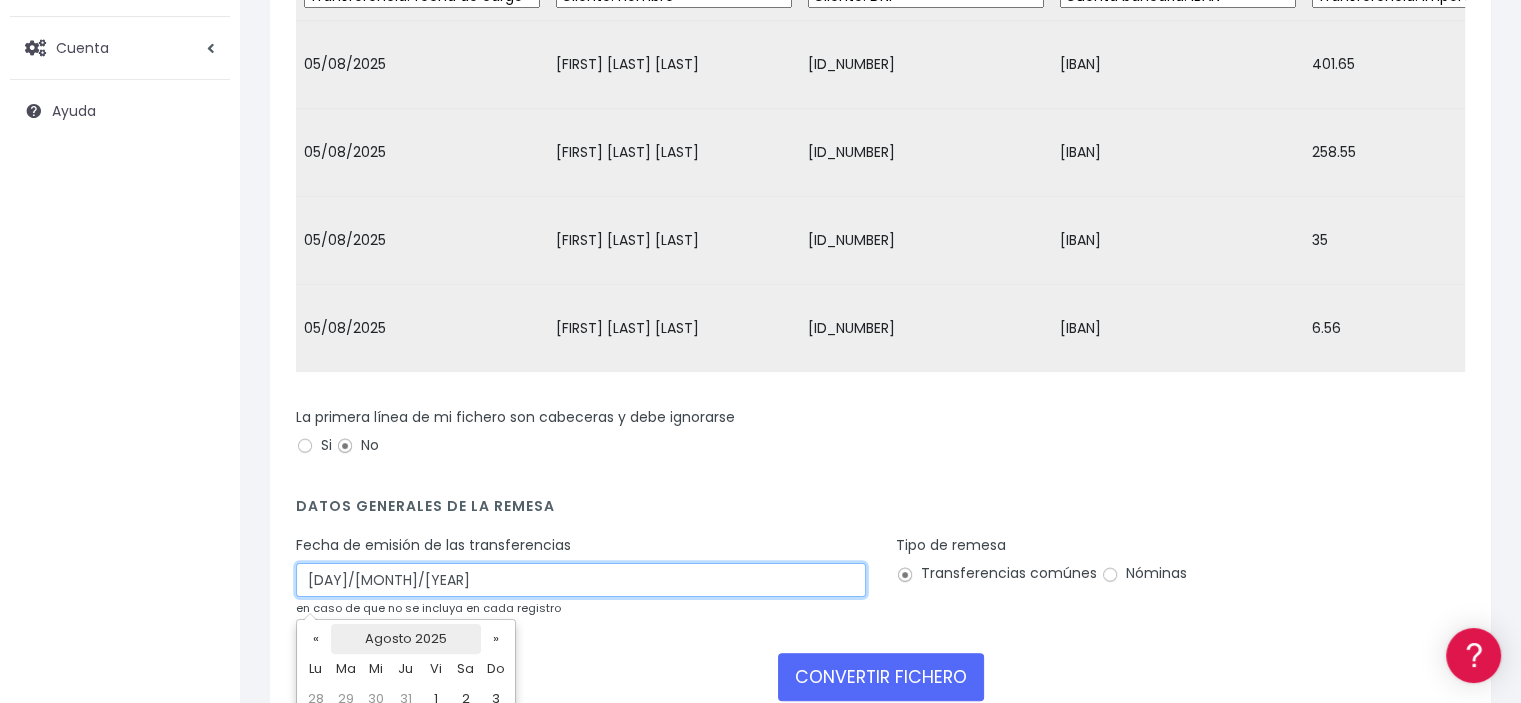 scroll, scrollTop: 465, scrollLeft: 0, axis: vertical 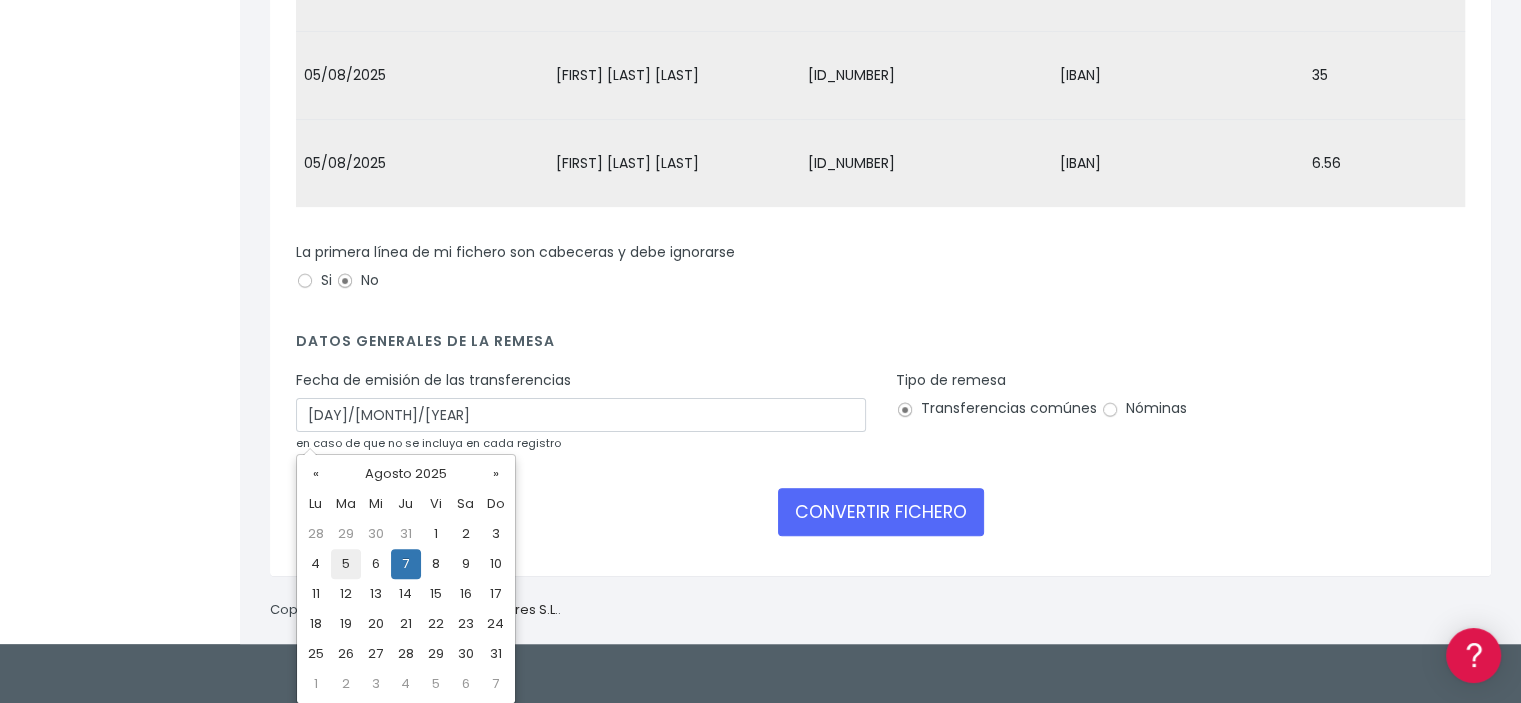 click on "5" at bounding box center (346, 564) 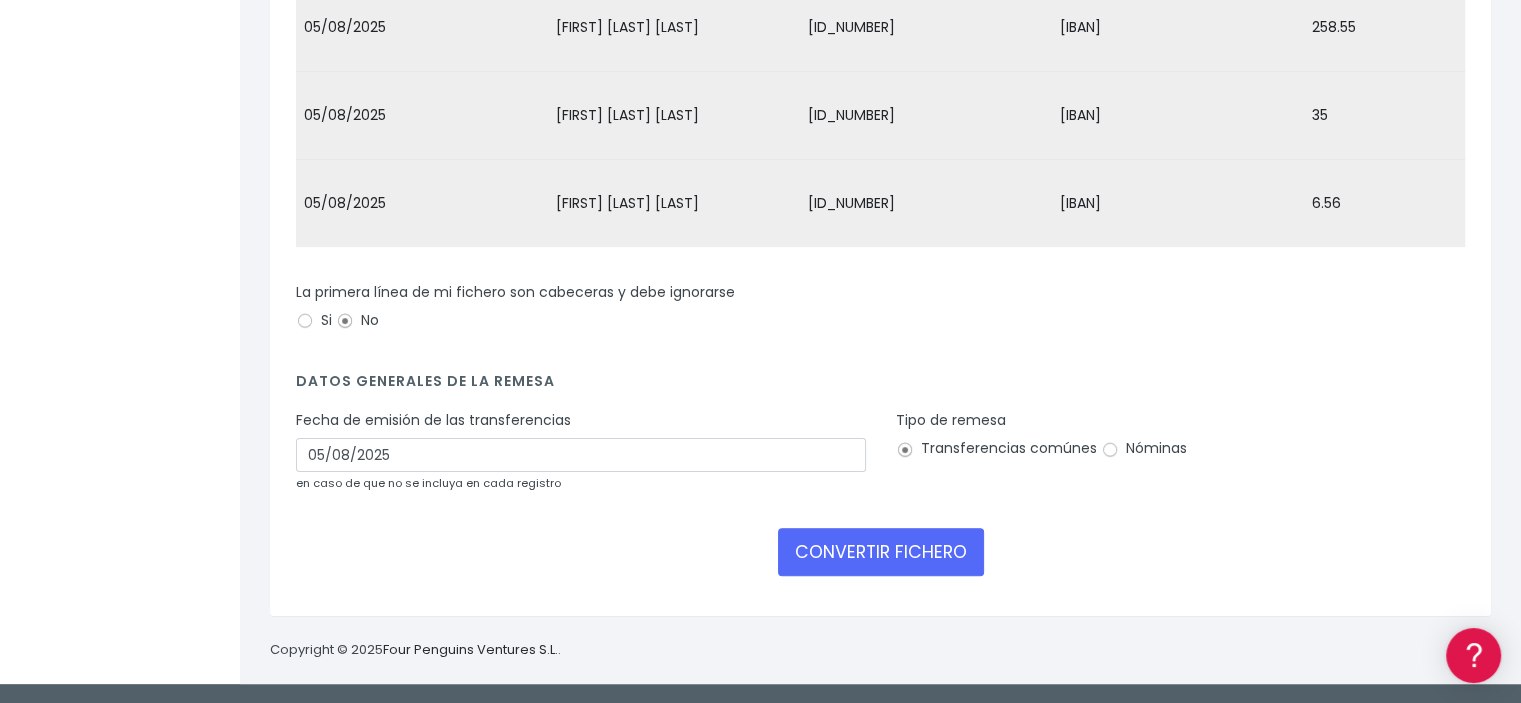 scroll, scrollTop: 436, scrollLeft: 0, axis: vertical 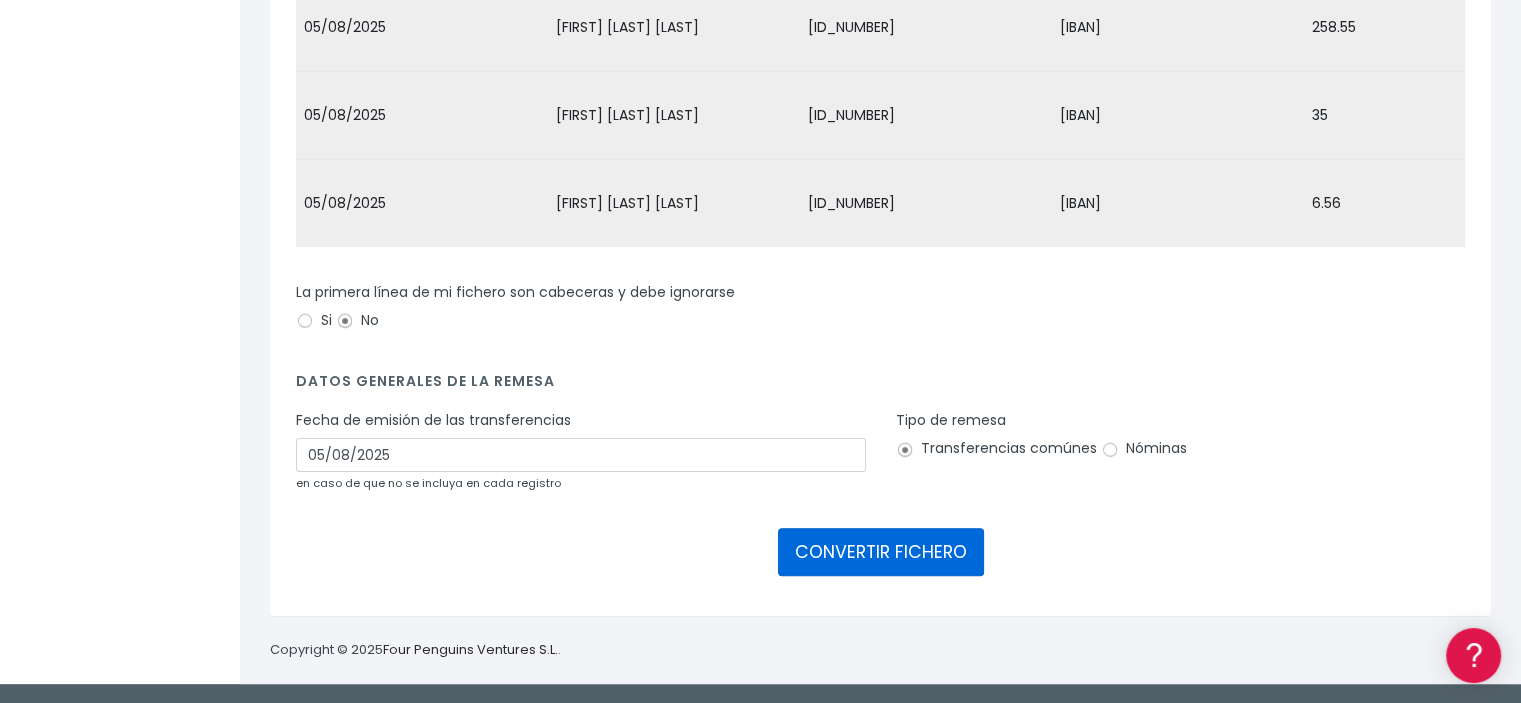 click on "CONVERTIR FICHERO" at bounding box center (881, 552) 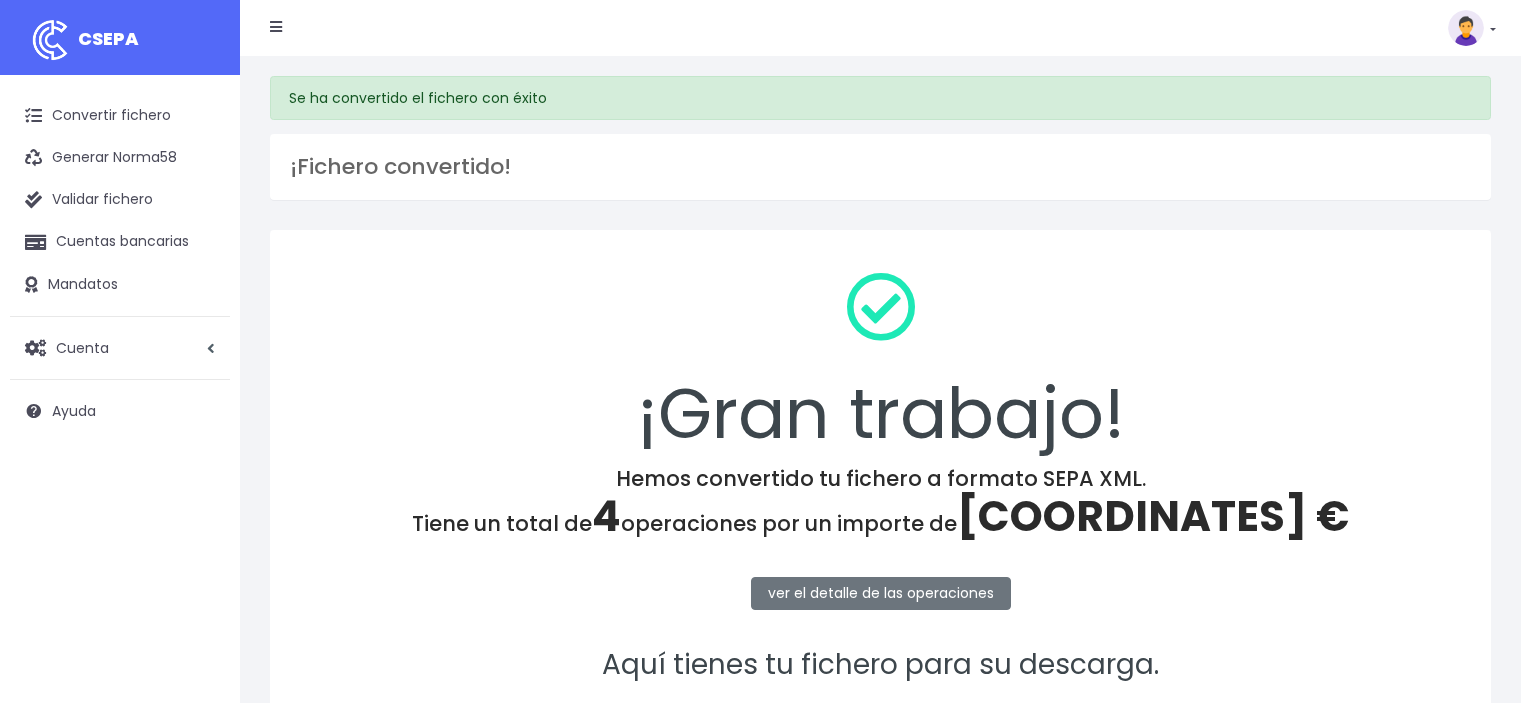 scroll, scrollTop: 0, scrollLeft: 0, axis: both 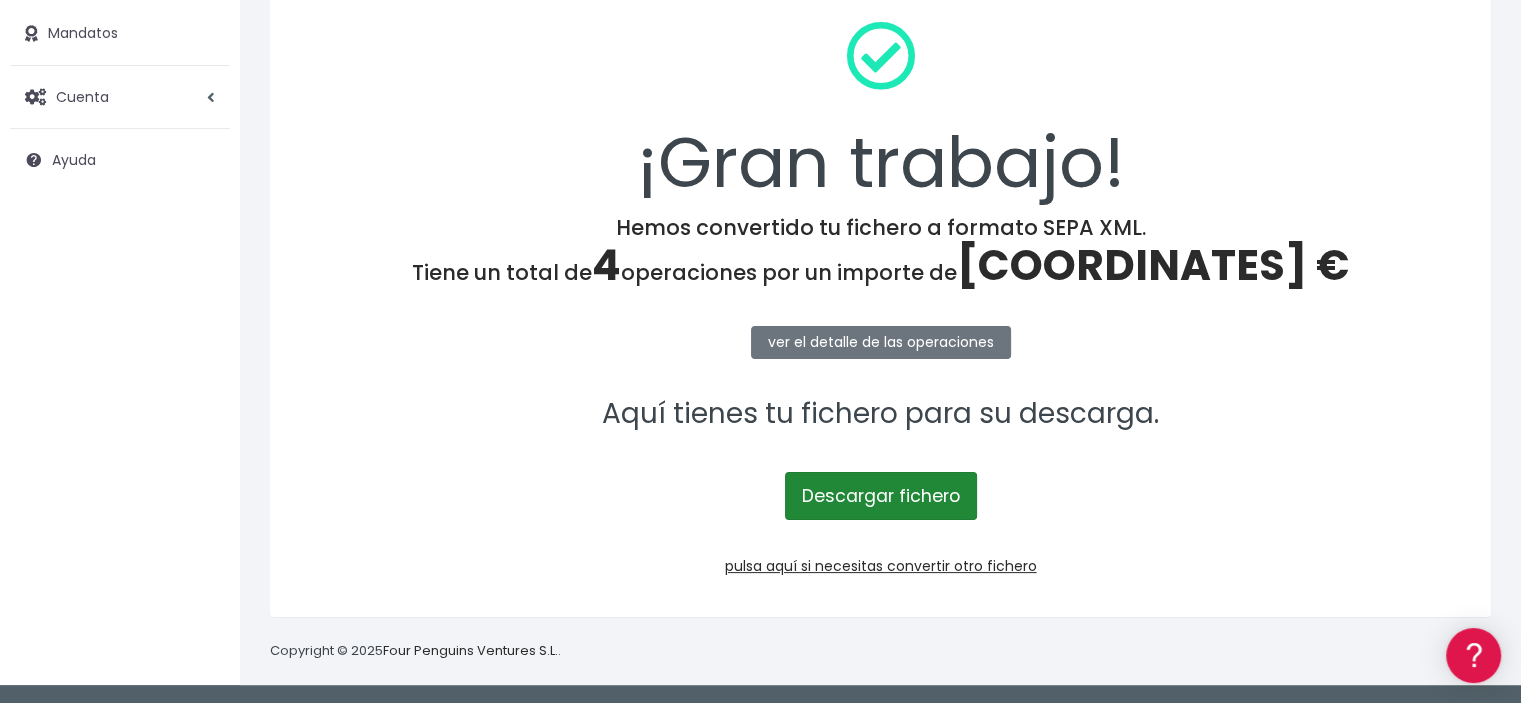 click on "Descargar fichero" at bounding box center [881, 496] 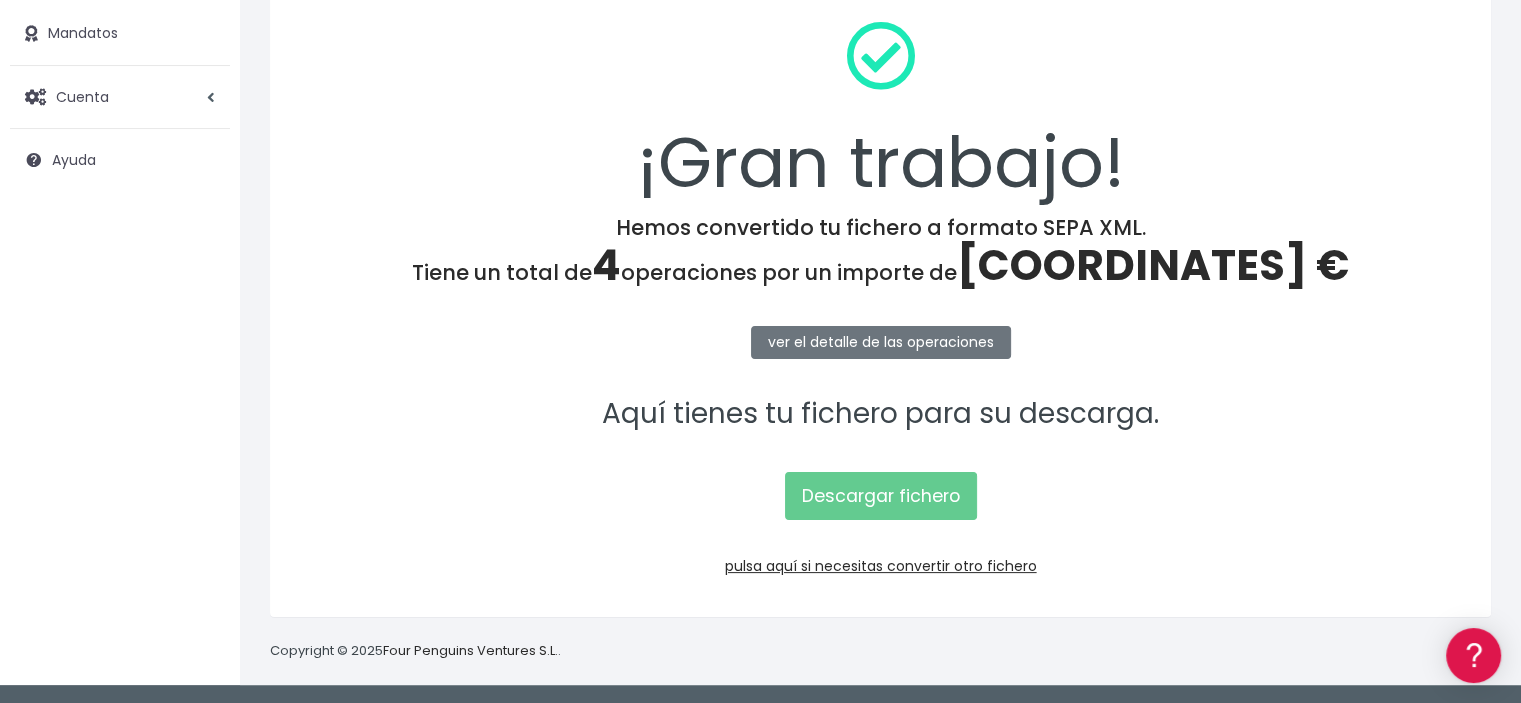 click on "701,76 €" at bounding box center [1153, 265] 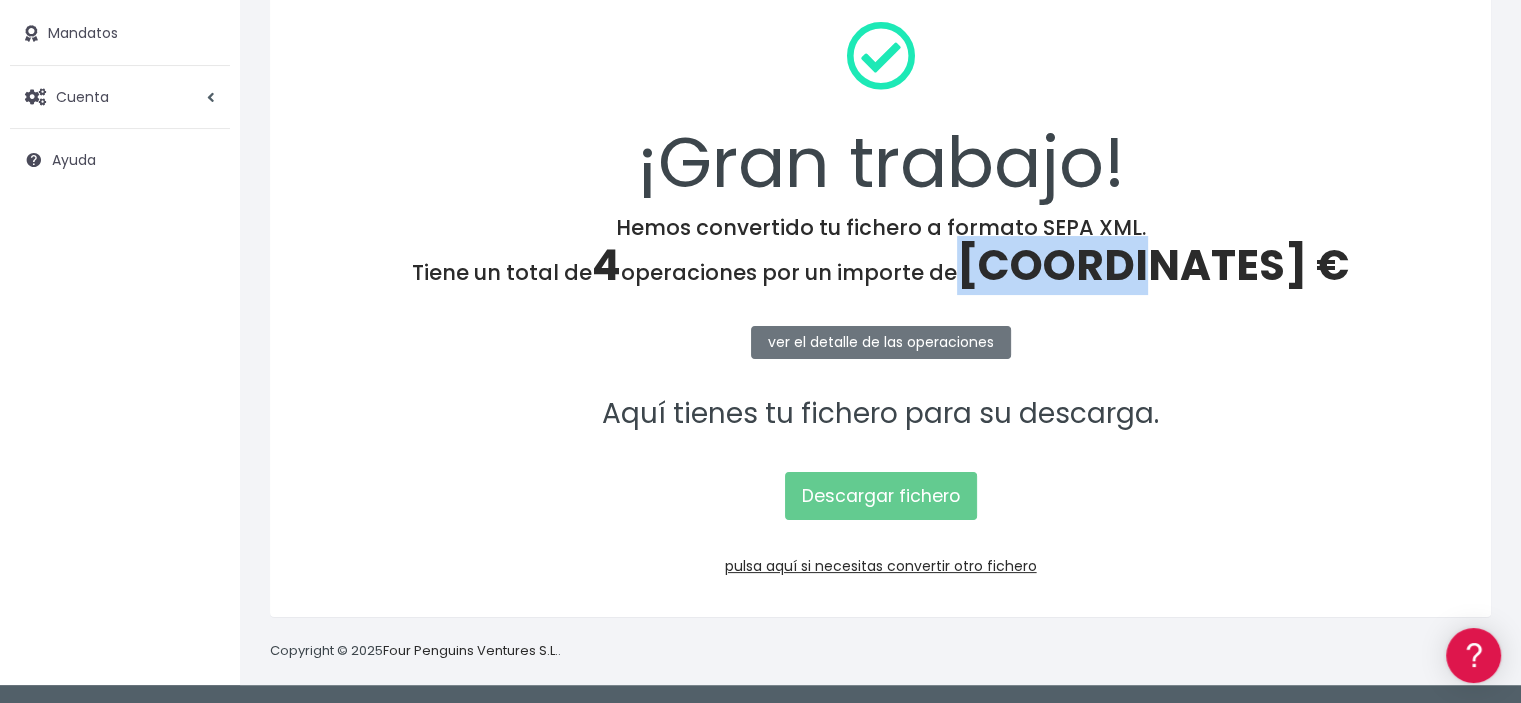 click on "701,76 €" at bounding box center [1153, 265] 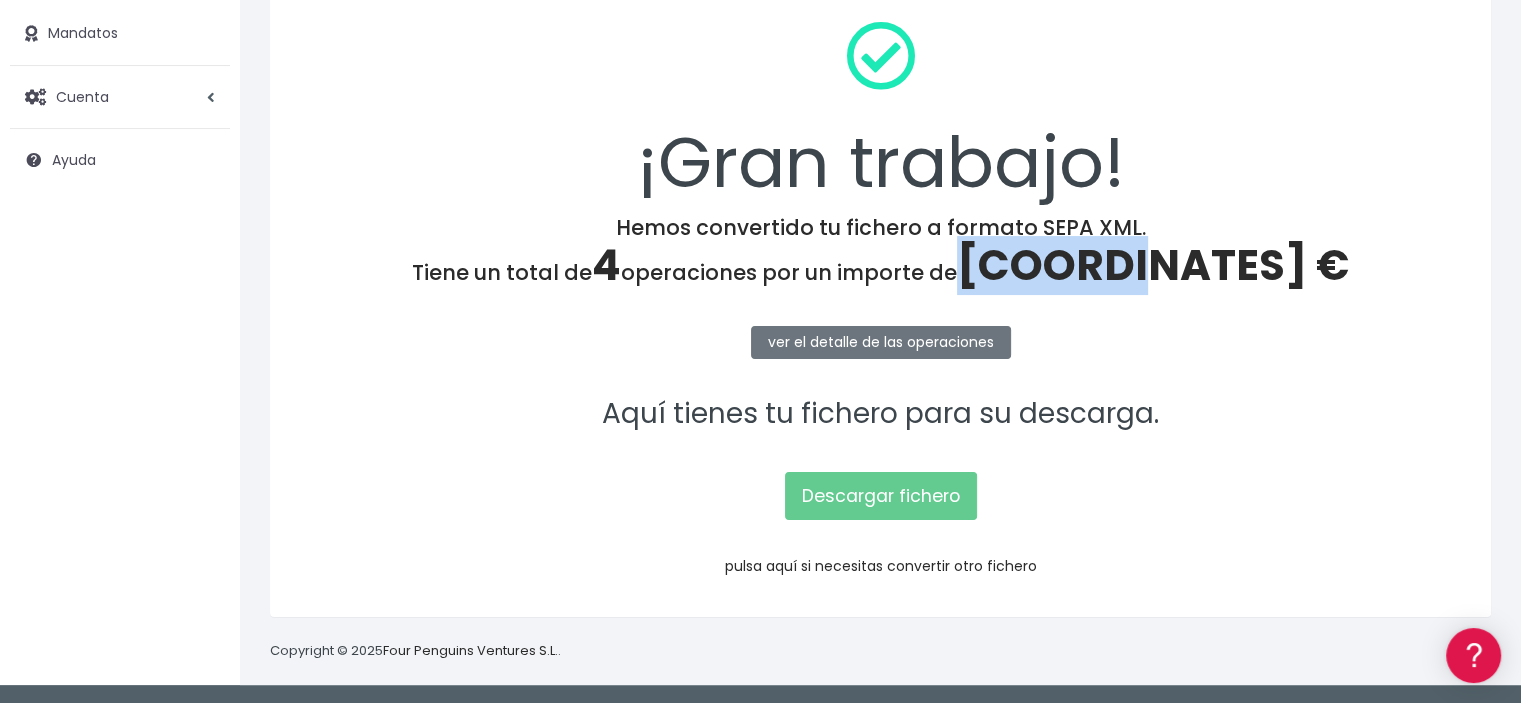 click on "pulsa aquí si necesitas convertir otro fichero" at bounding box center (881, 566) 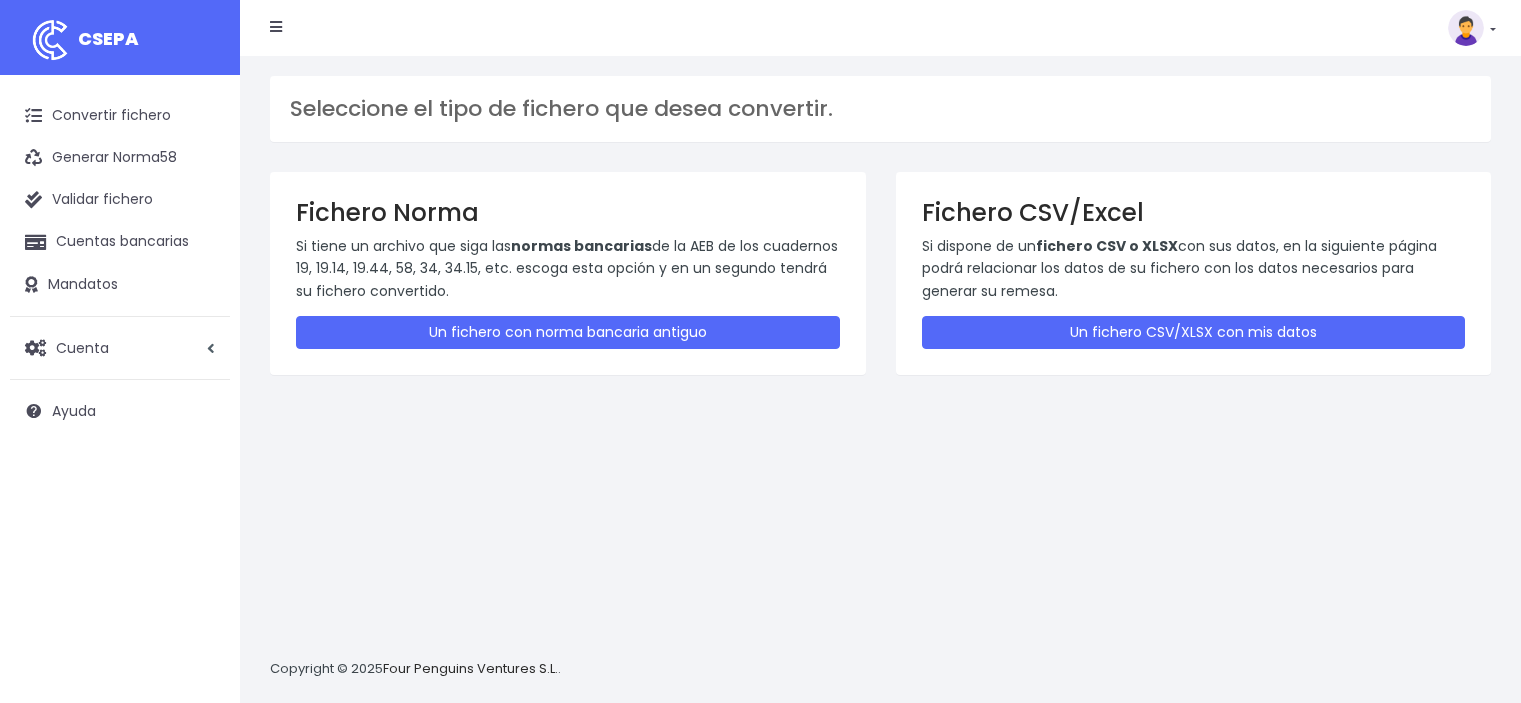 scroll, scrollTop: 0, scrollLeft: 0, axis: both 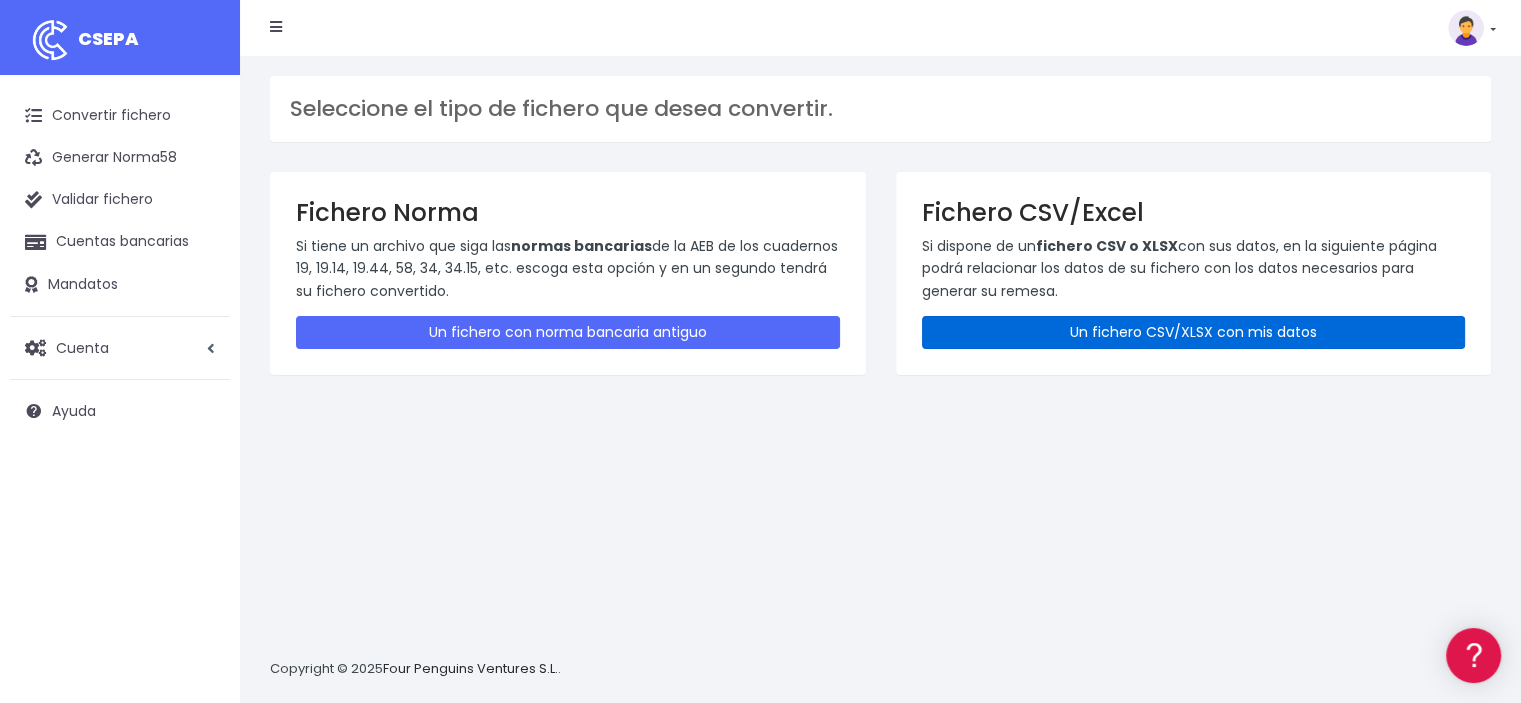 click on "Un fichero CSV/XLSX con mis datos" at bounding box center (1194, 332) 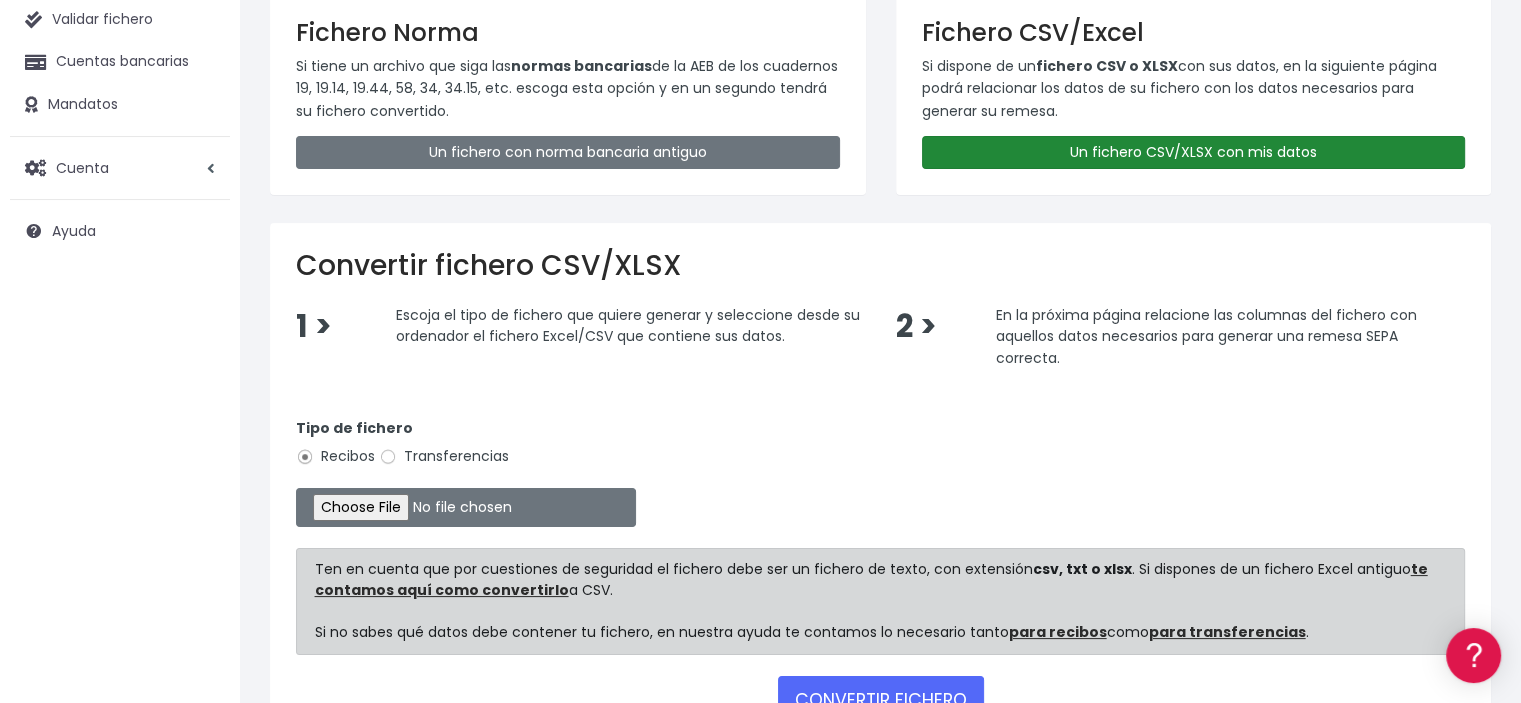 scroll, scrollTop: 200, scrollLeft: 0, axis: vertical 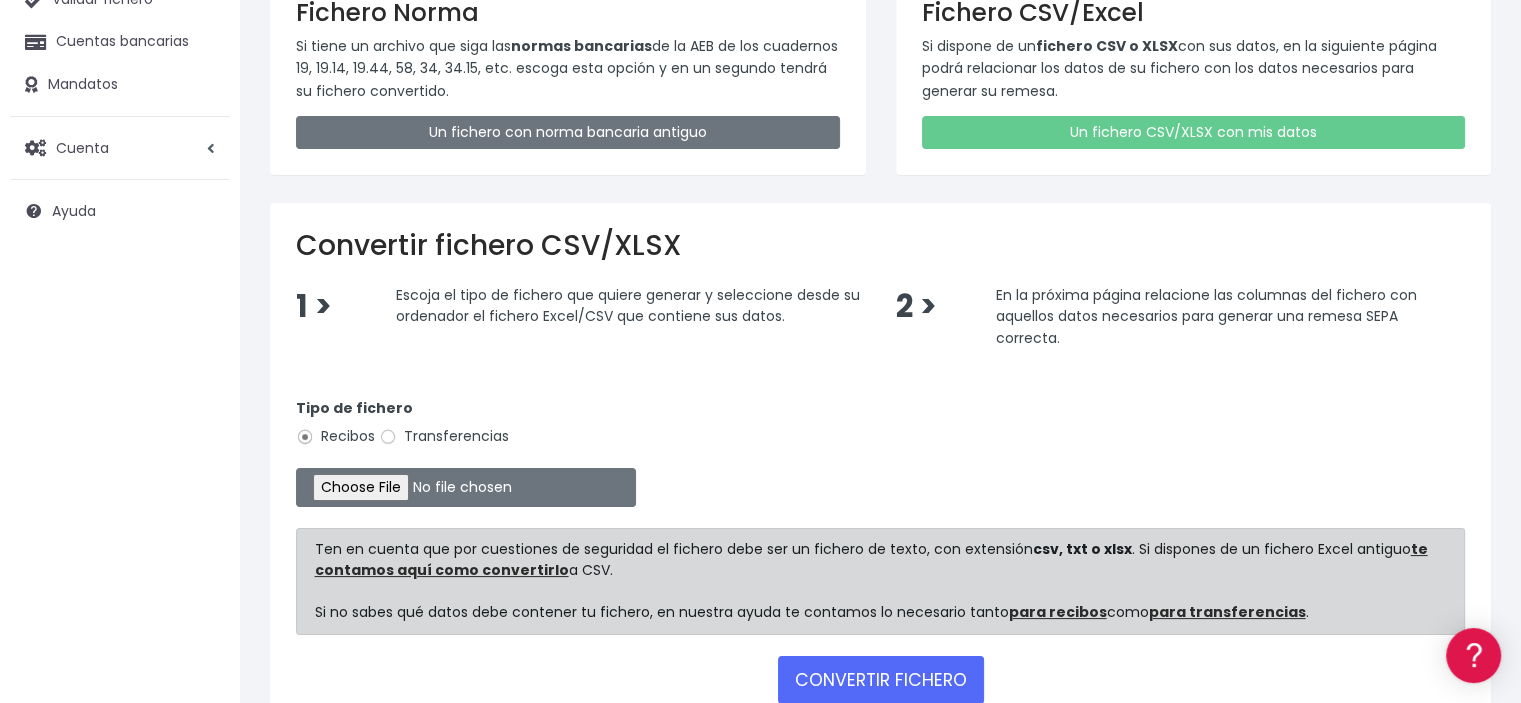 click on "Transferencias" at bounding box center [444, 436] 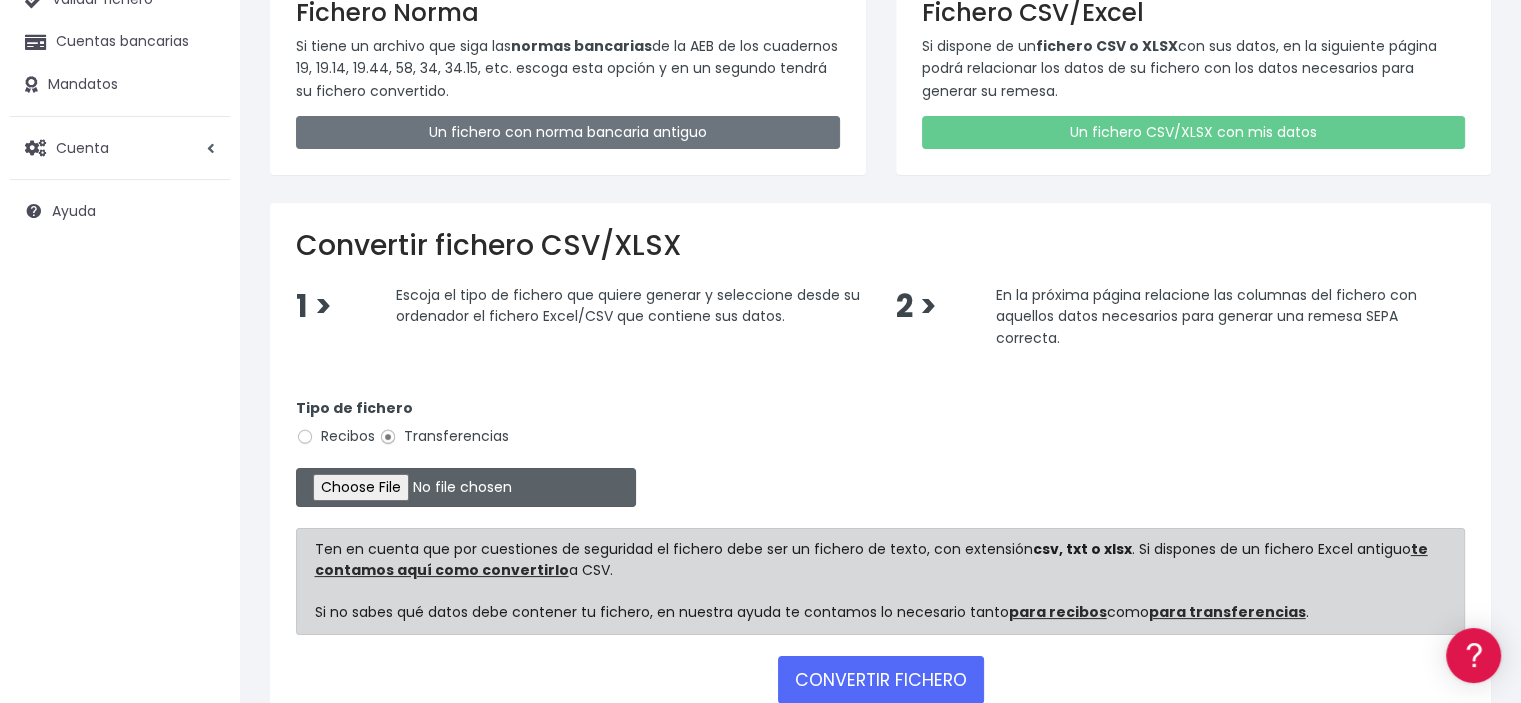 click at bounding box center (466, 487) 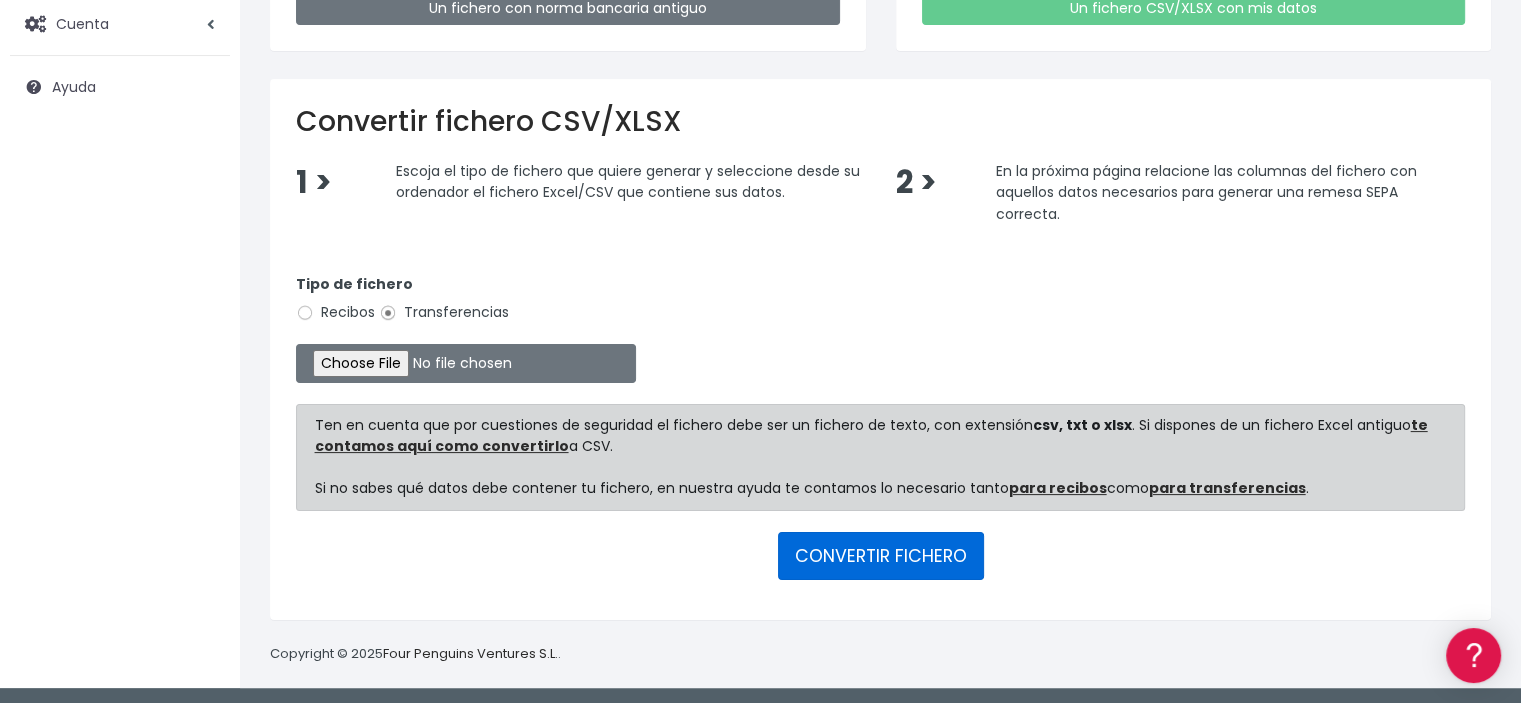 click on "CONVERTIR FICHERO" at bounding box center (881, 556) 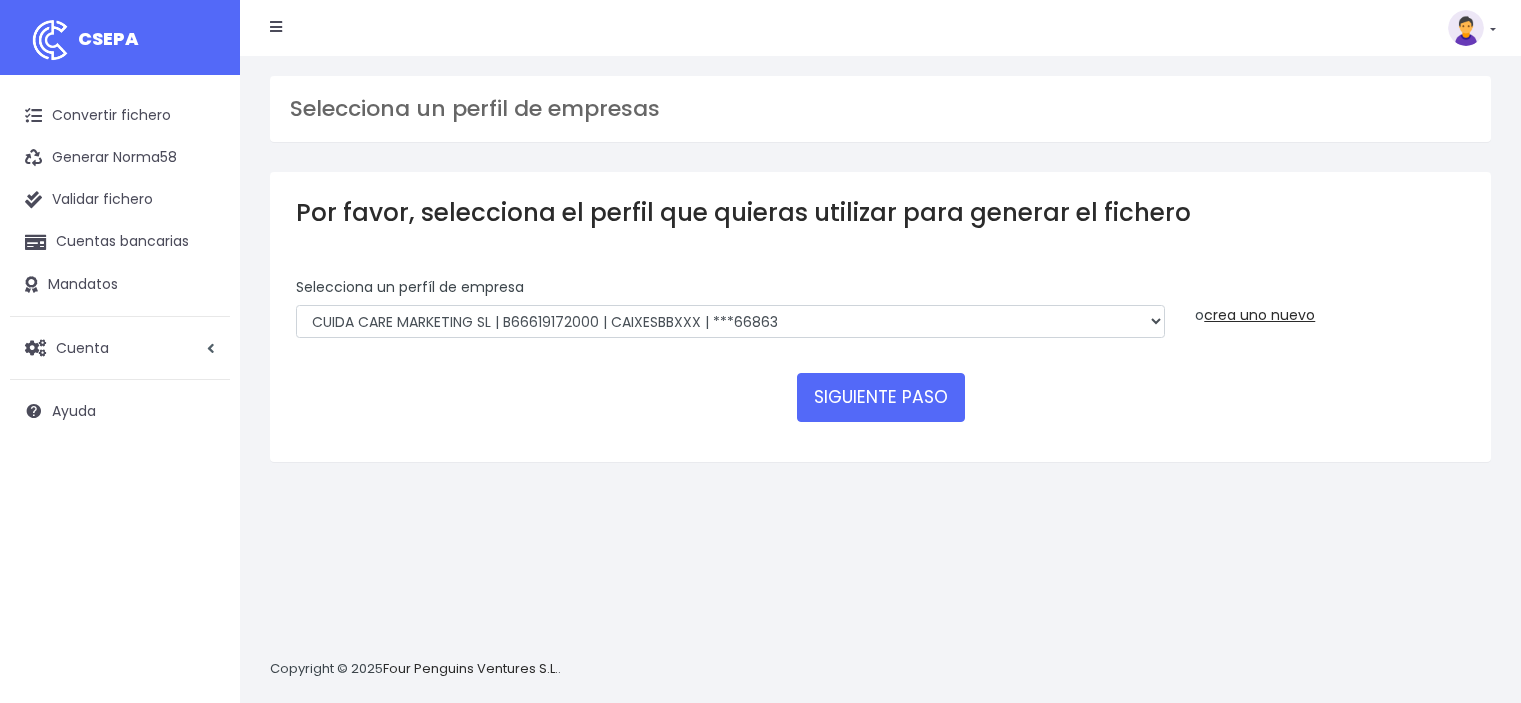 scroll, scrollTop: 0, scrollLeft: 0, axis: both 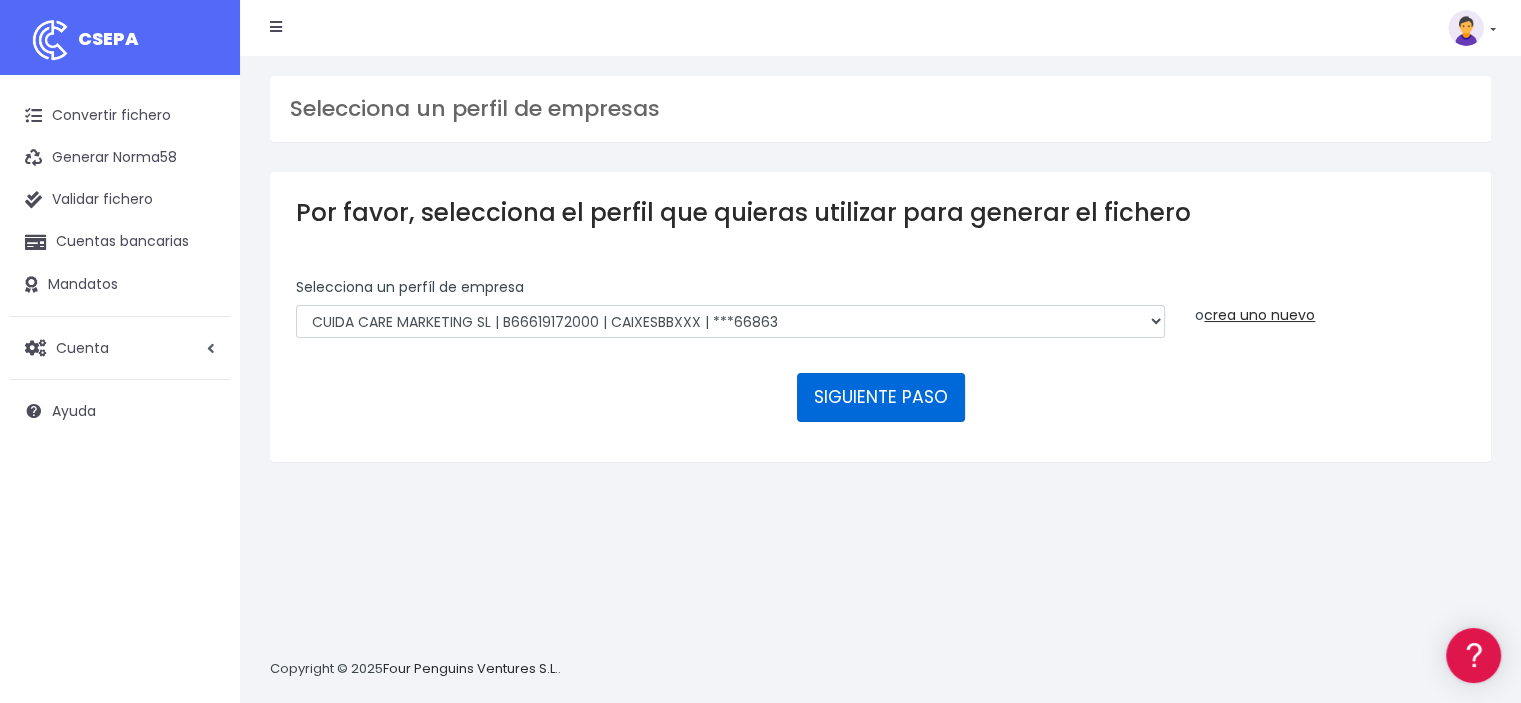 click on "SIGUIENTE PASO" at bounding box center (881, 397) 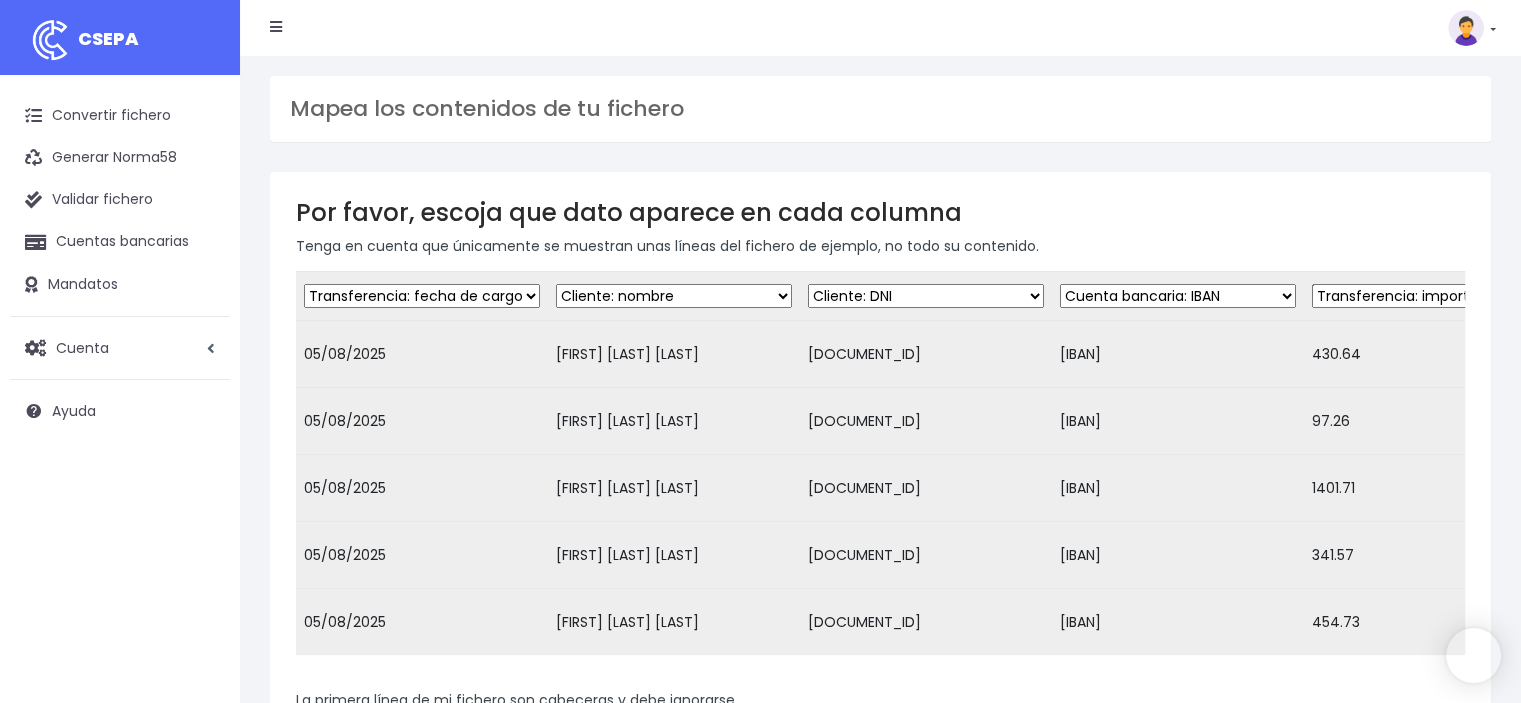 scroll, scrollTop: 1, scrollLeft: 0, axis: vertical 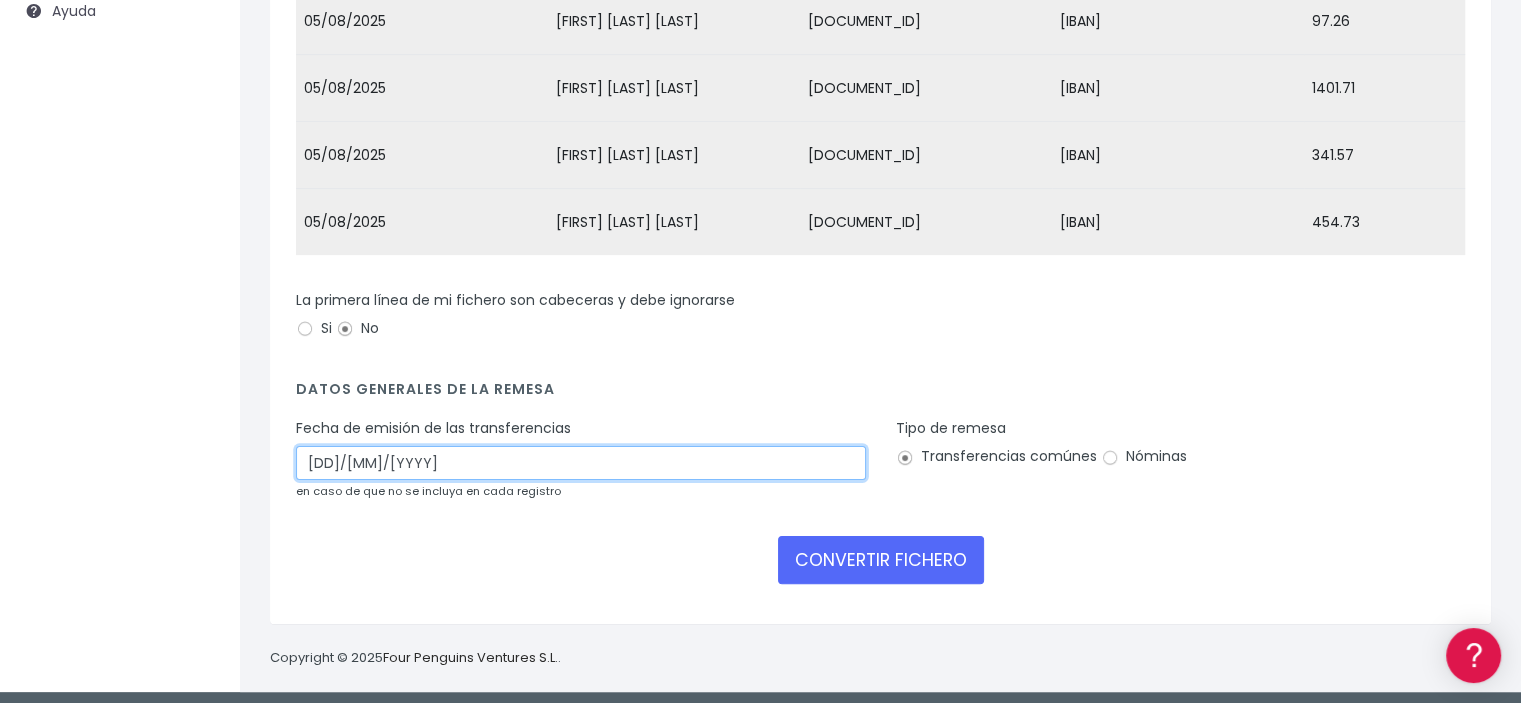 click on "[DD]/[MM]/[YYYY]" at bounding box center [581, 463] 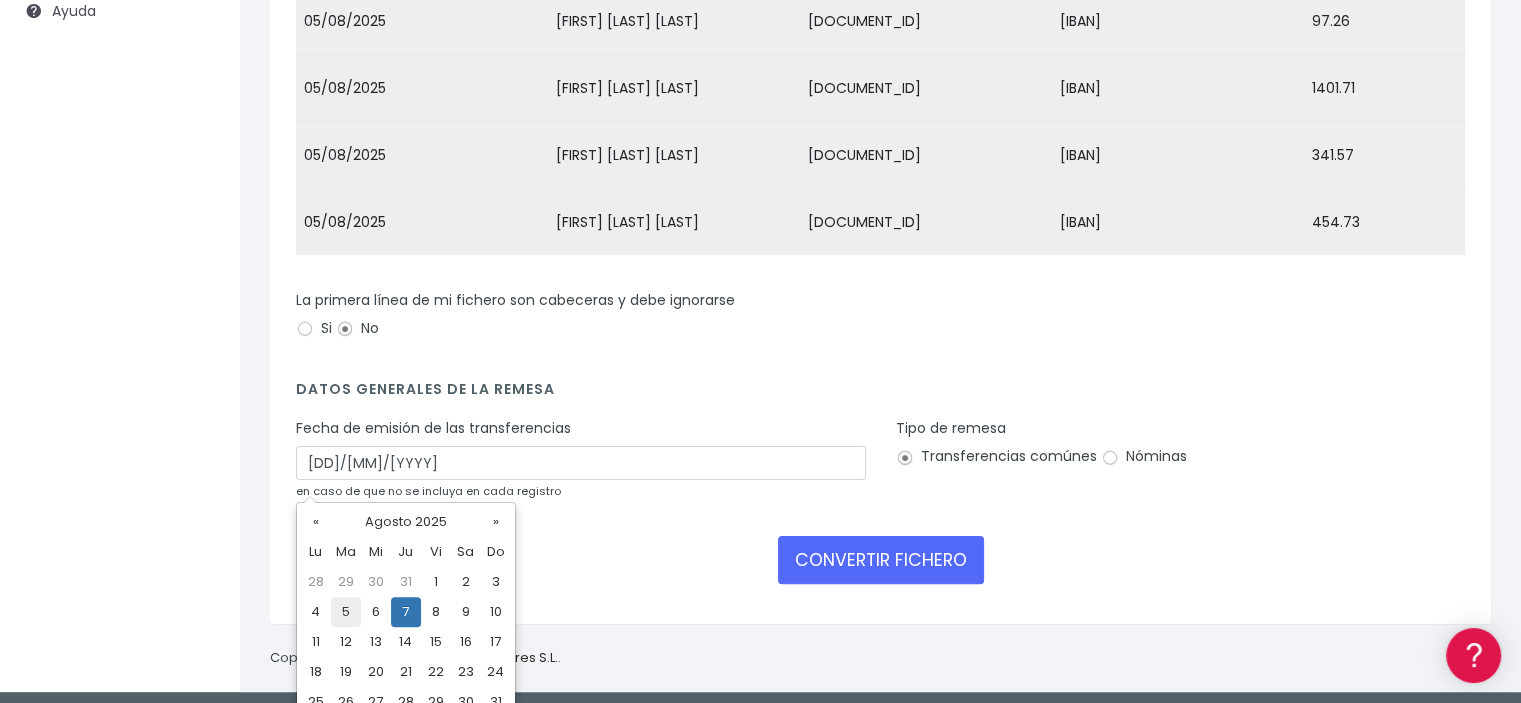 click on "5" at bounding box center (346, 612) 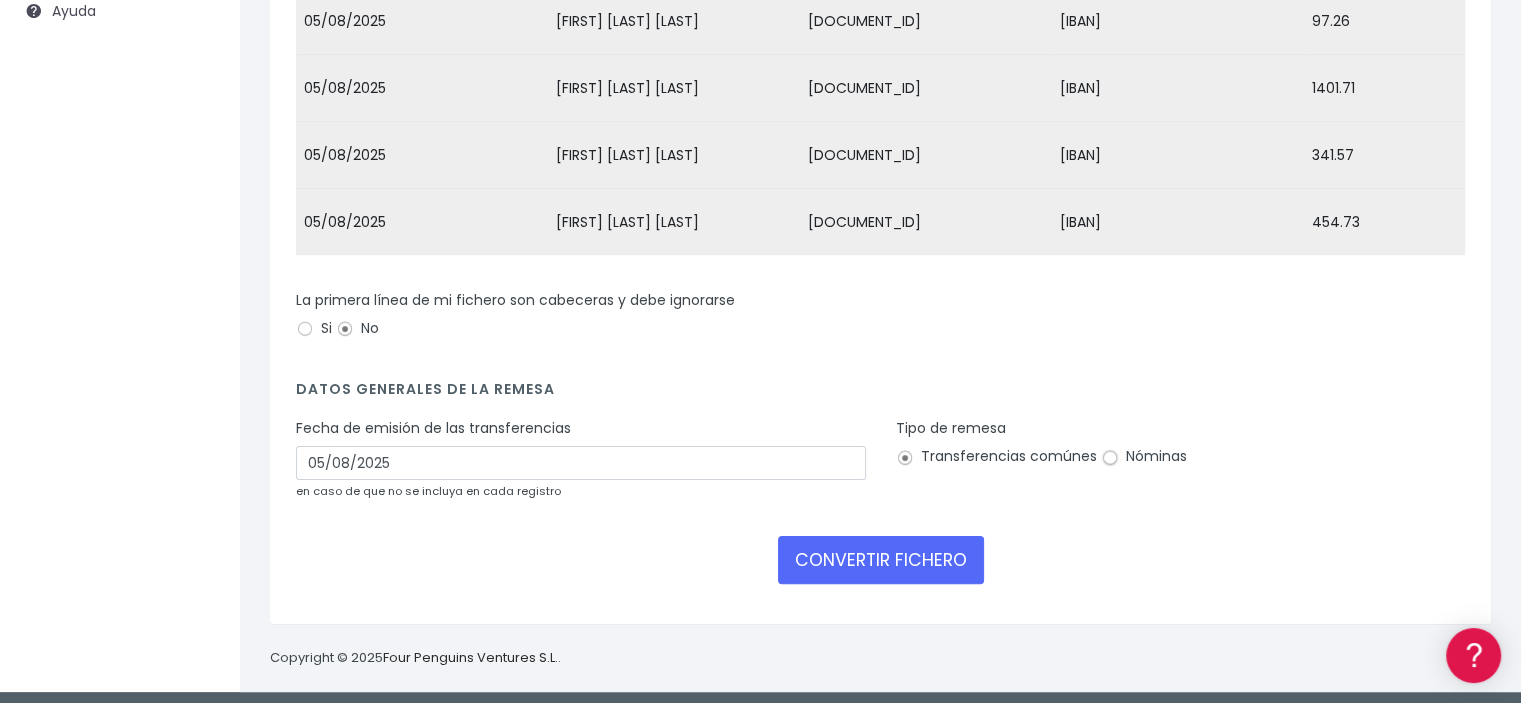 click on "Nóminas" at bounding box center [1110, 458] 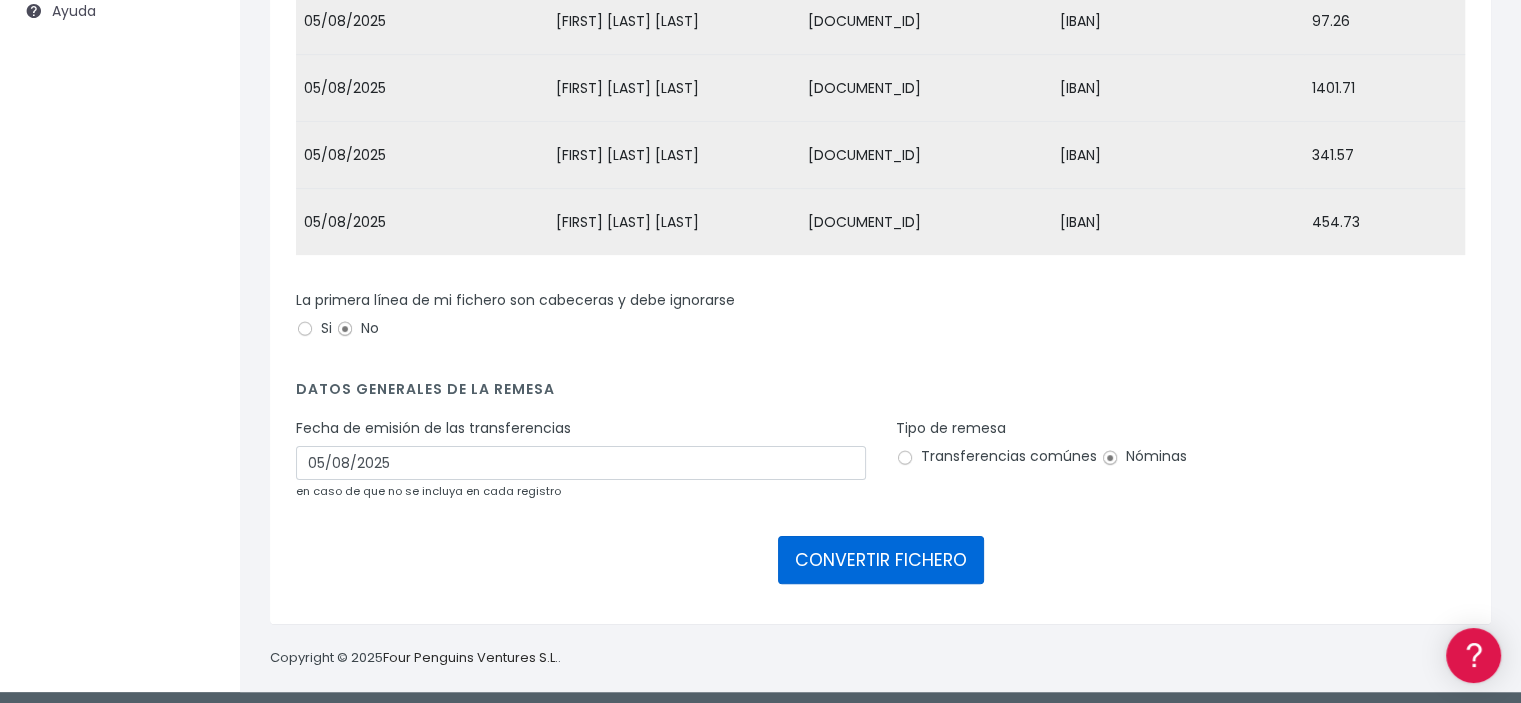 click on "CONVERTIR FICHERO" at bounding box center [881, 560] 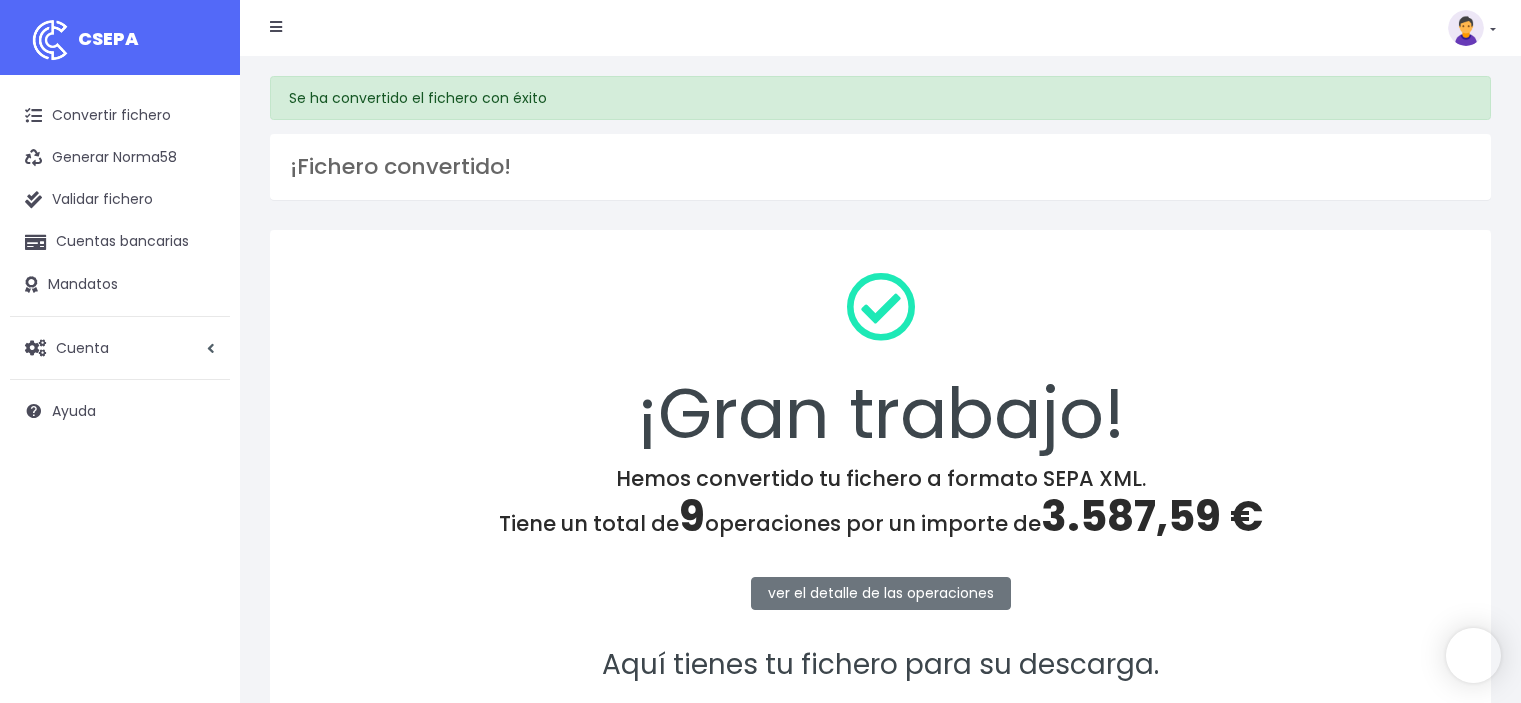 scroll, scrollTop: 0, scrollLeft: 0, axis: both 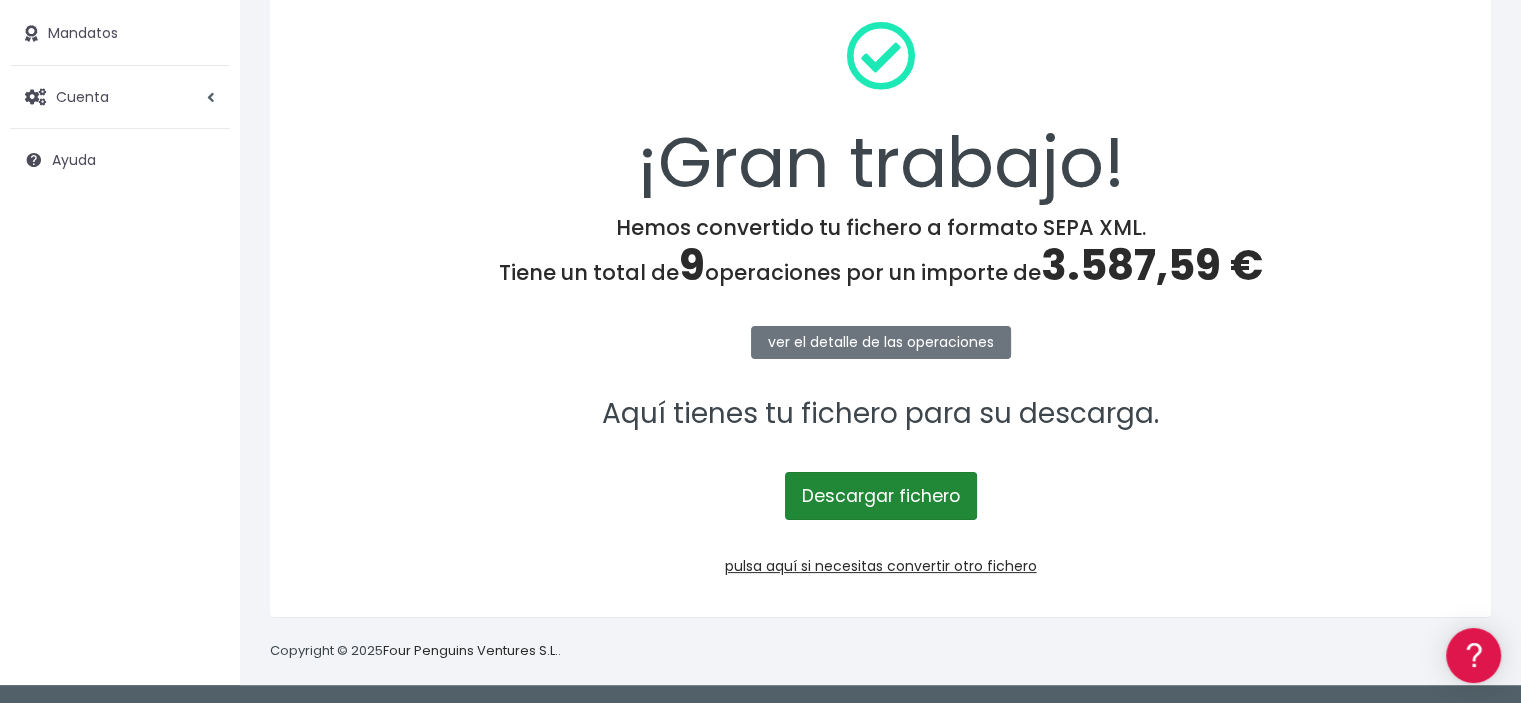 click on "Descargar fichero" at bounding box center (881, 496) 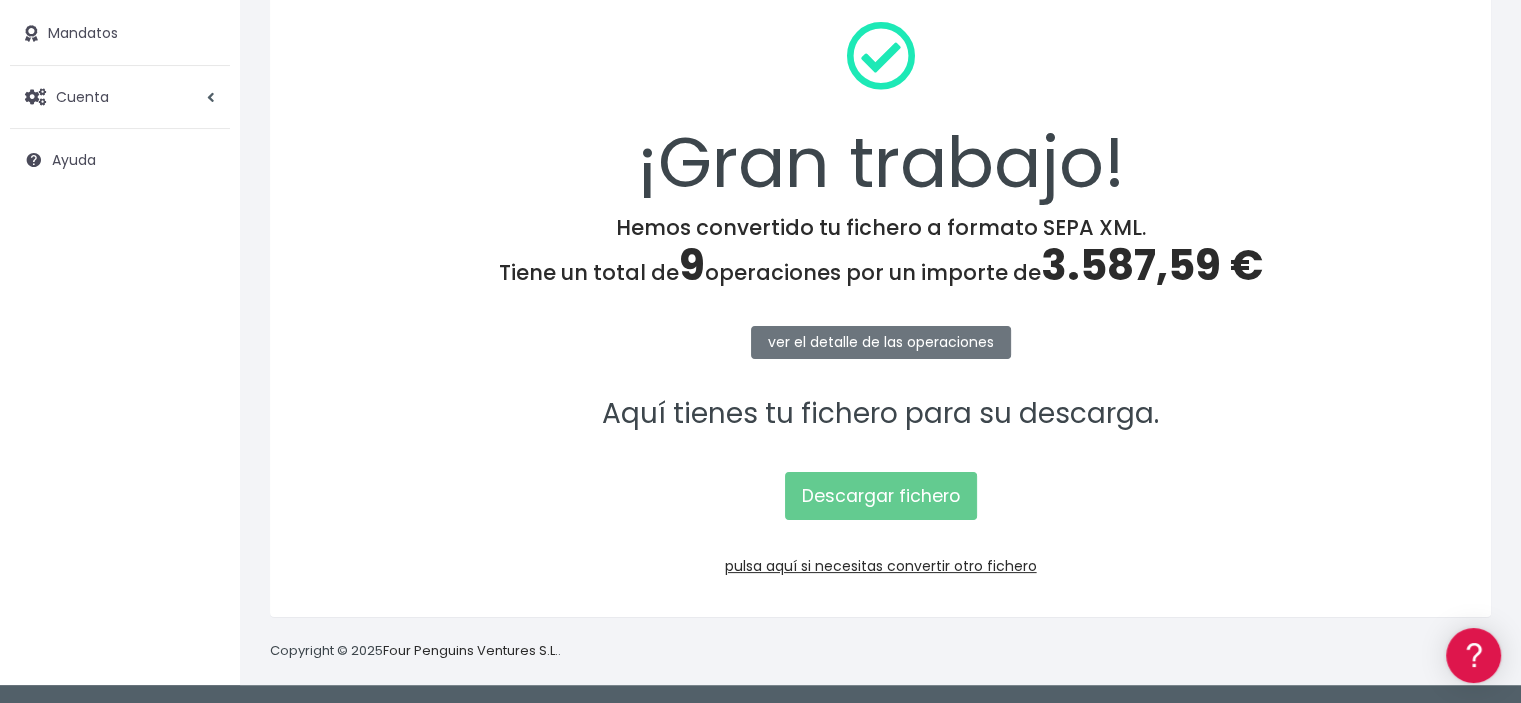 click on "3.587,59 €" at bounding box center [1152, 265] 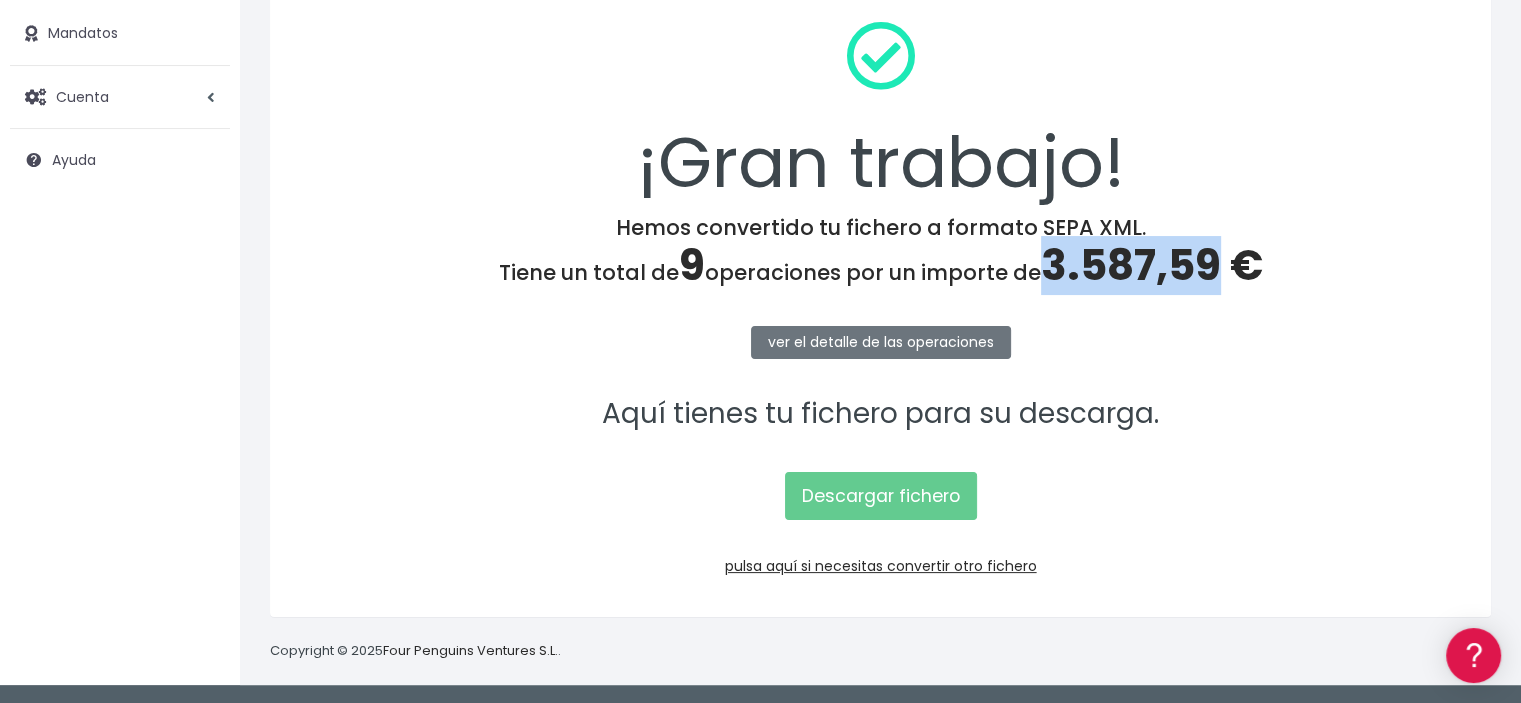 click on "3.587,59 €" at bounding box center (1152, 265) 